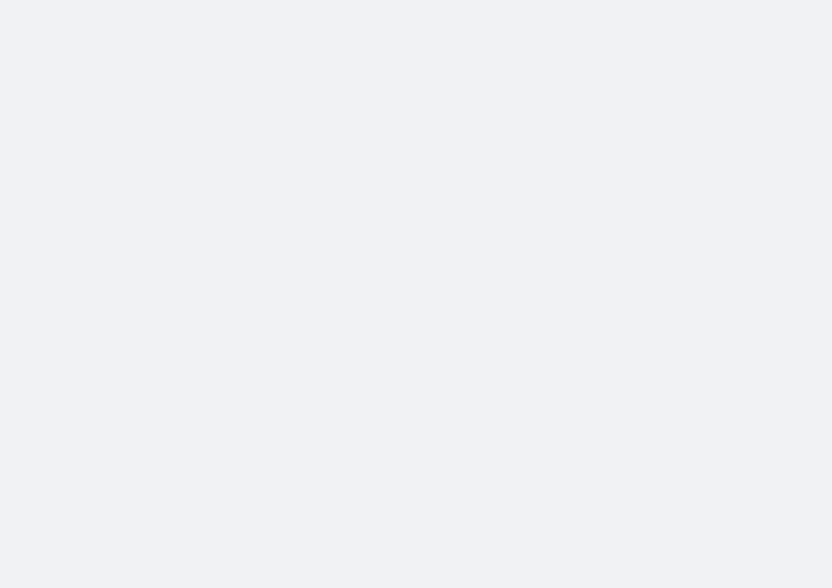 scroll, scrollTop: 0, scrollLeft: 0, axis: both 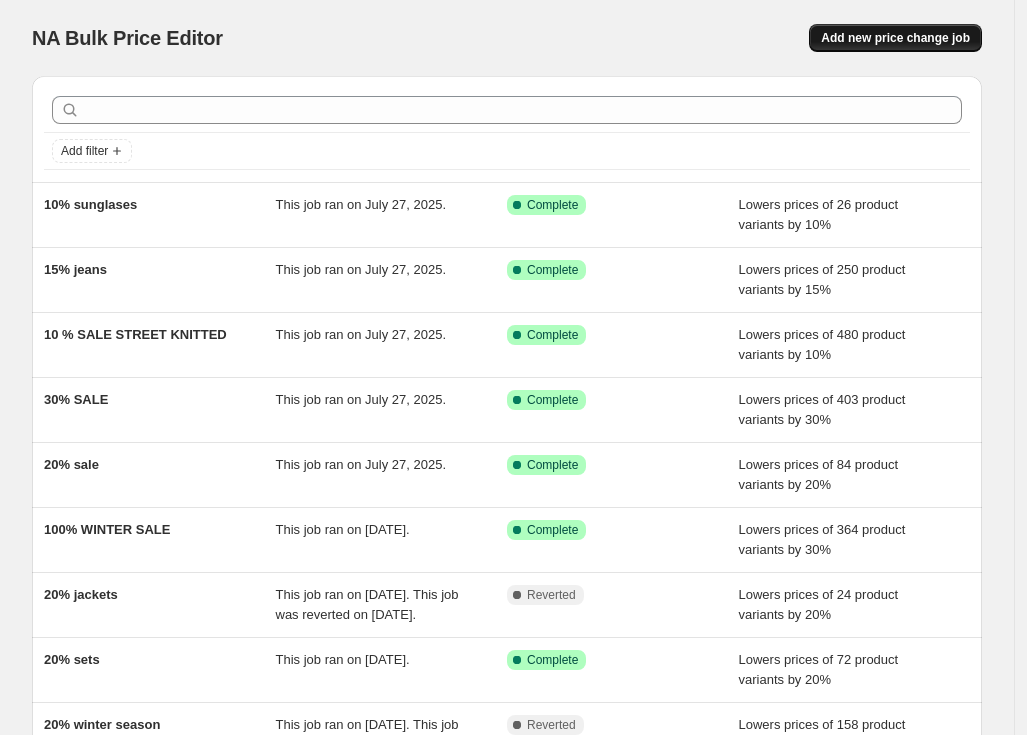 click on "Add new price change job" at bounding box center [895, 38] 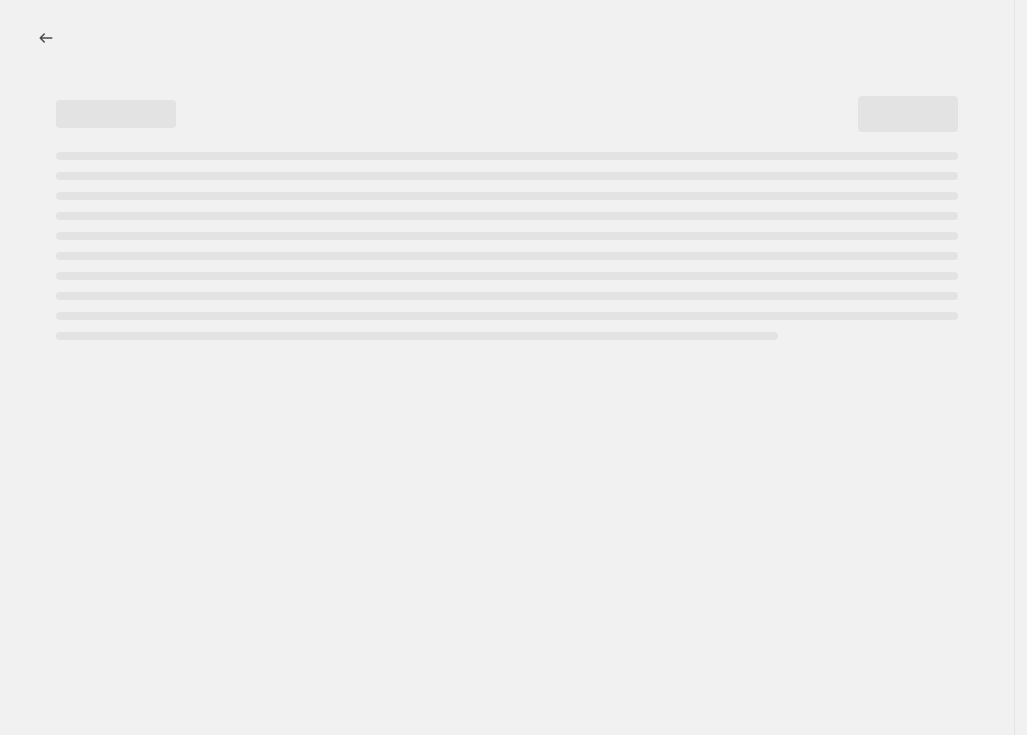 select on "percentage" 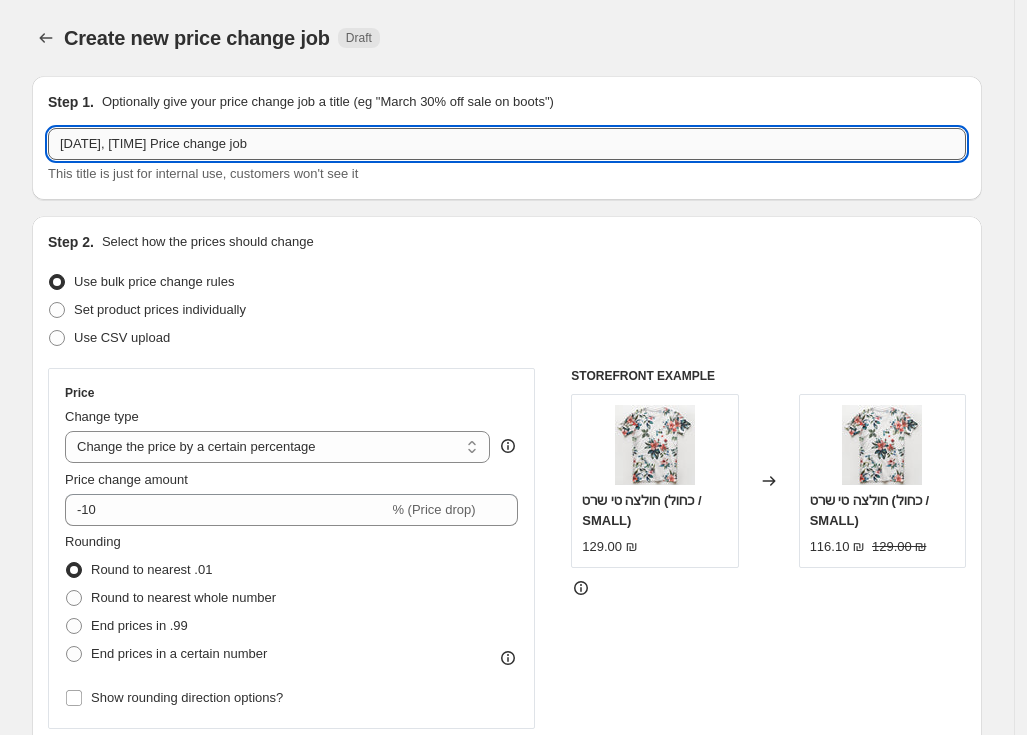 click on "[DATE], [TIME] Price change job" at bounding box center (507, 144) 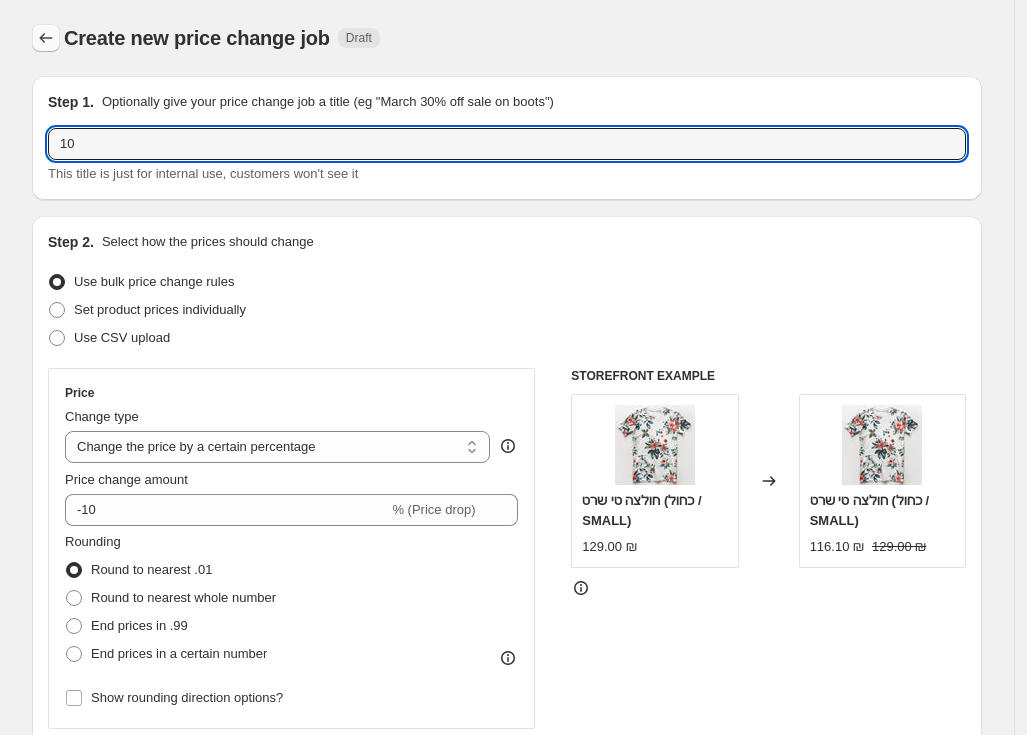type on "10" 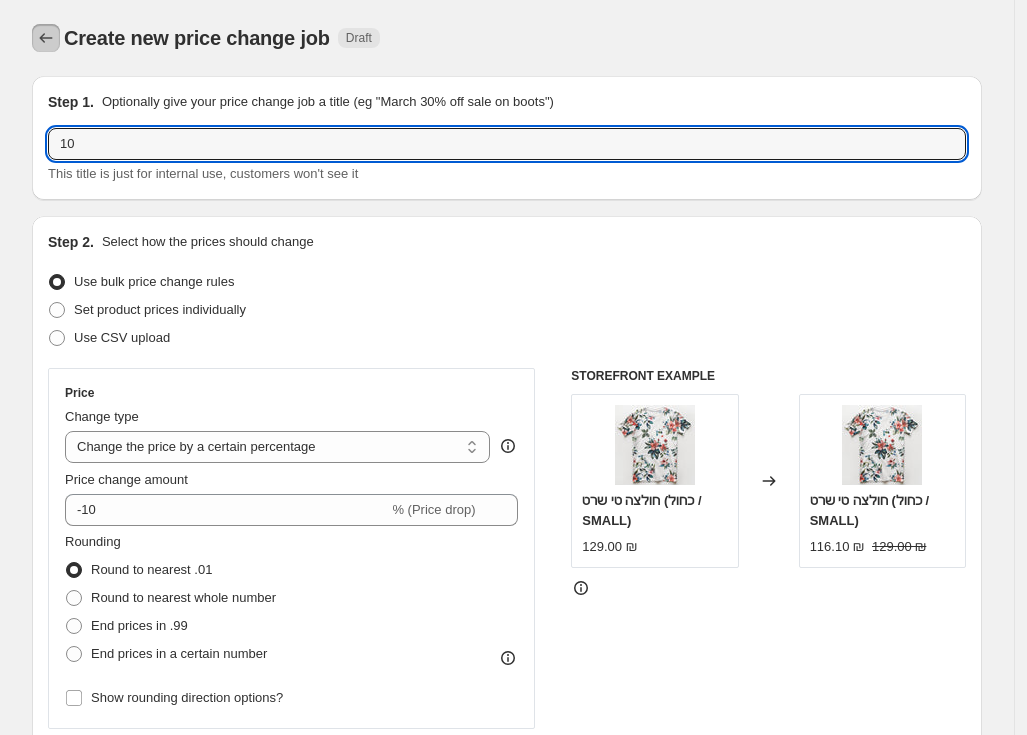 click 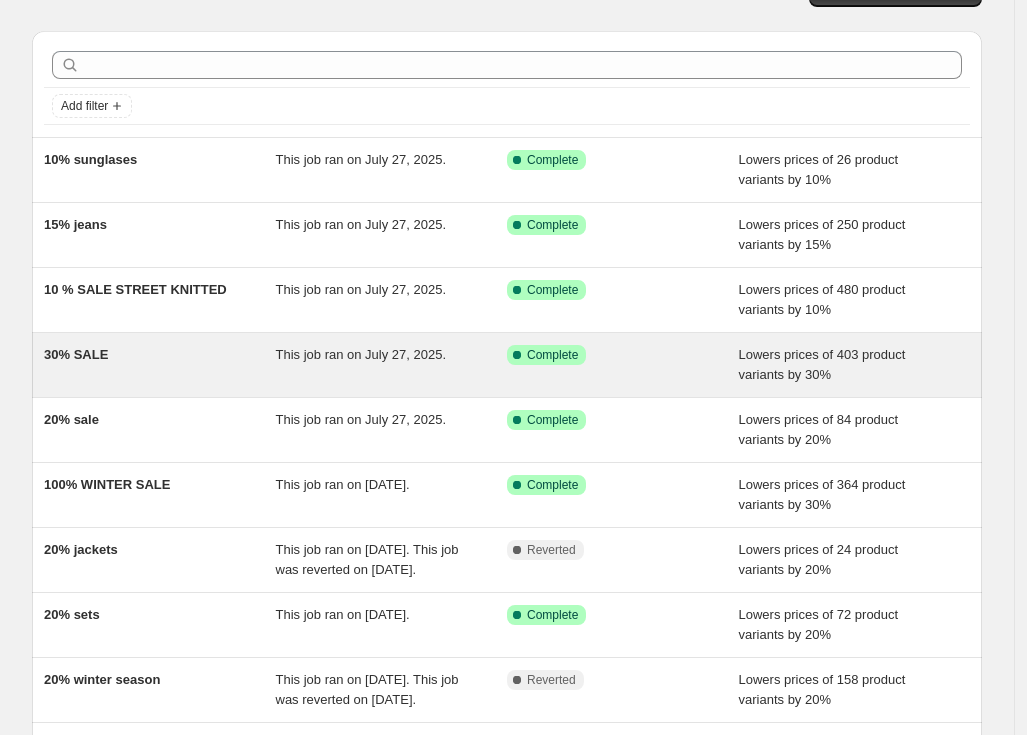 scroll, scrollTop: 0, scrollLeft: 0, axis: both 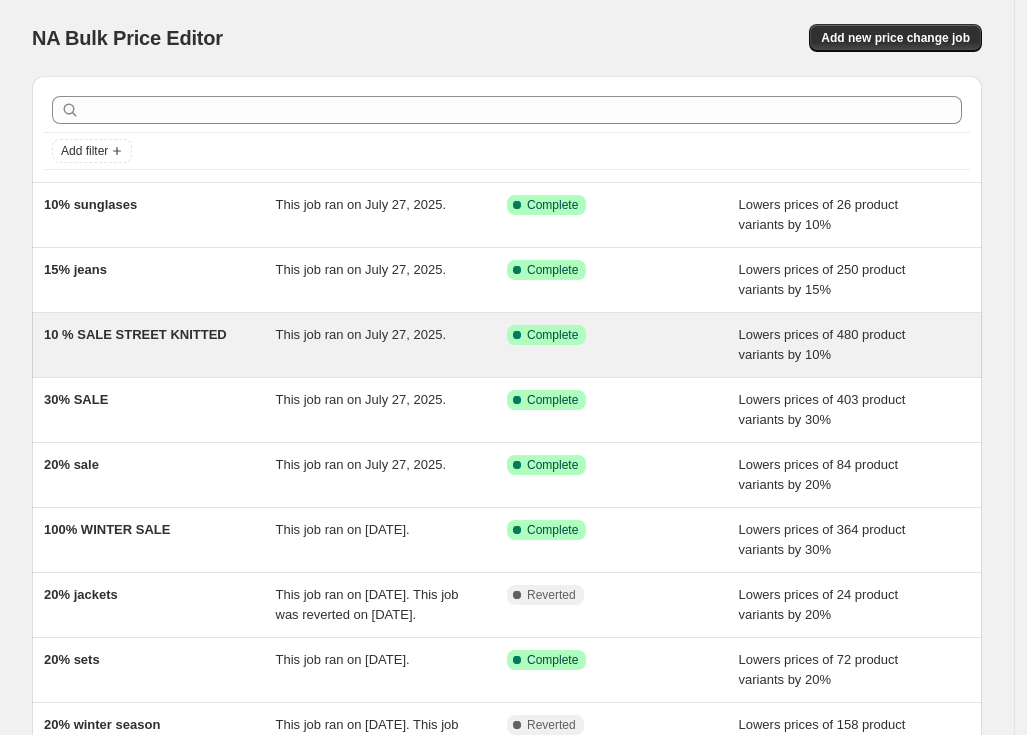 click on "10 % SALE STREET KNITTED" at bounding box center [160, 345] 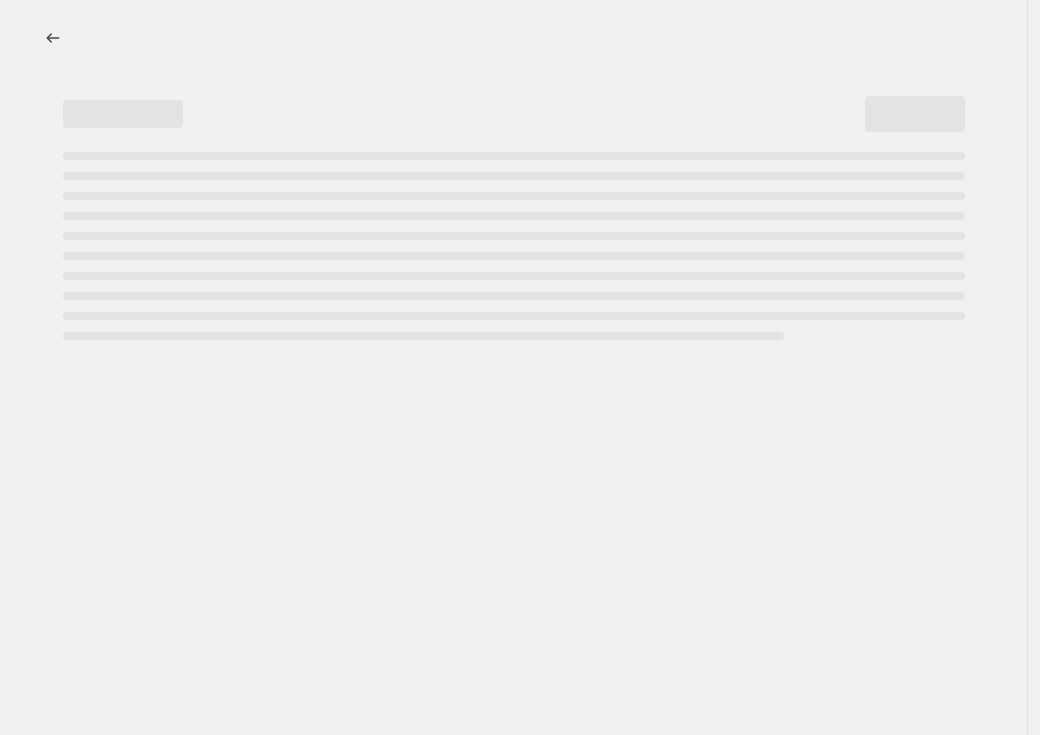 select on "percentage" 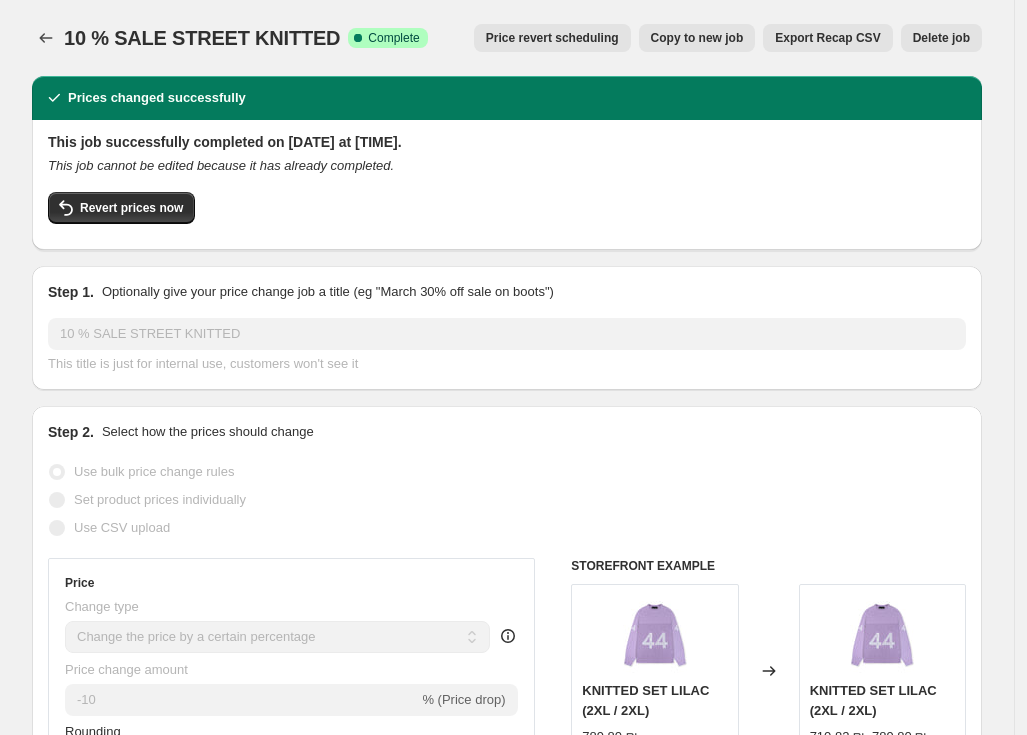 click on "Copy to new job" at bounding box center [697, 38] 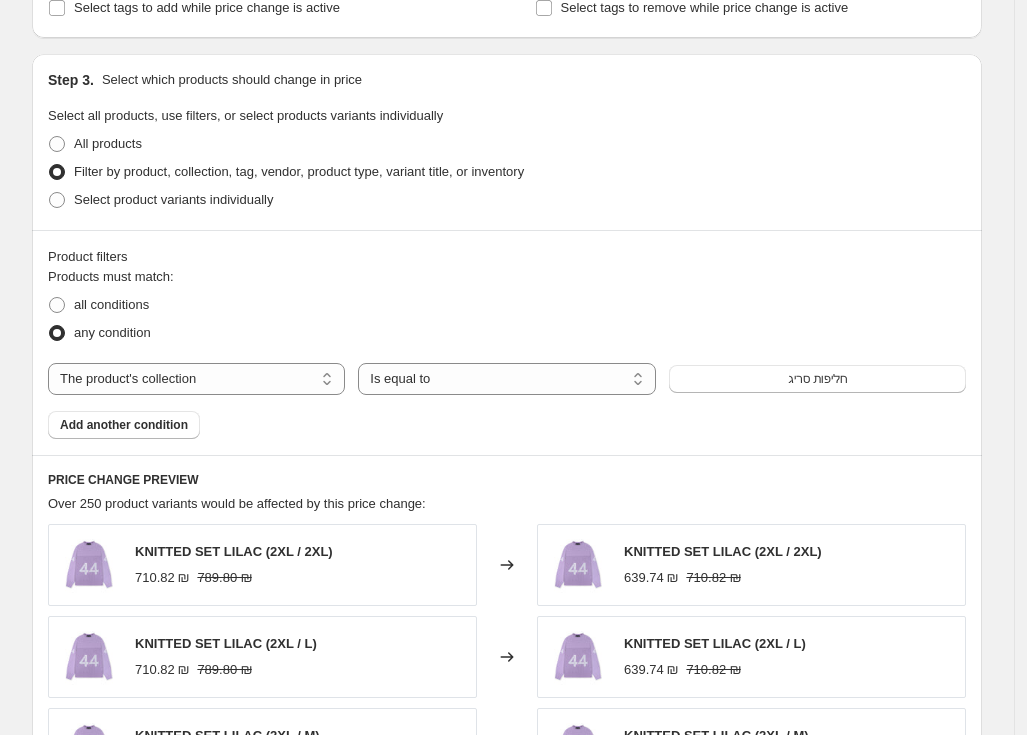 scroll, scrollTop: 875, scrollLeft: 0, axis: vertical 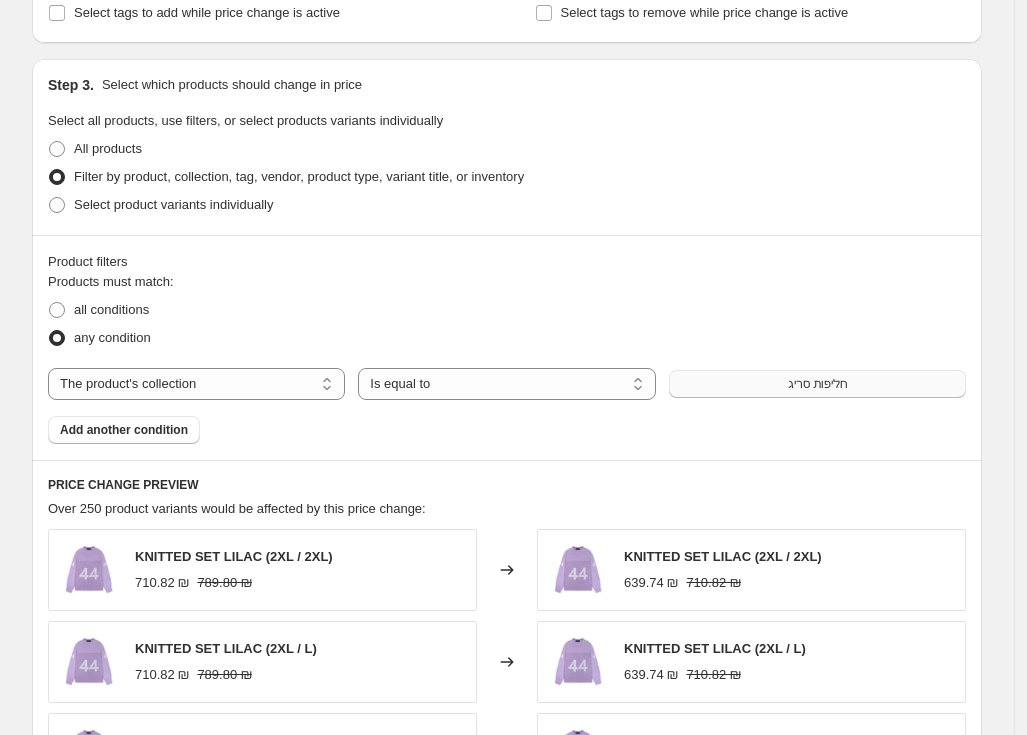 click on "חליפות סריג" at bounding box center [817, 384] 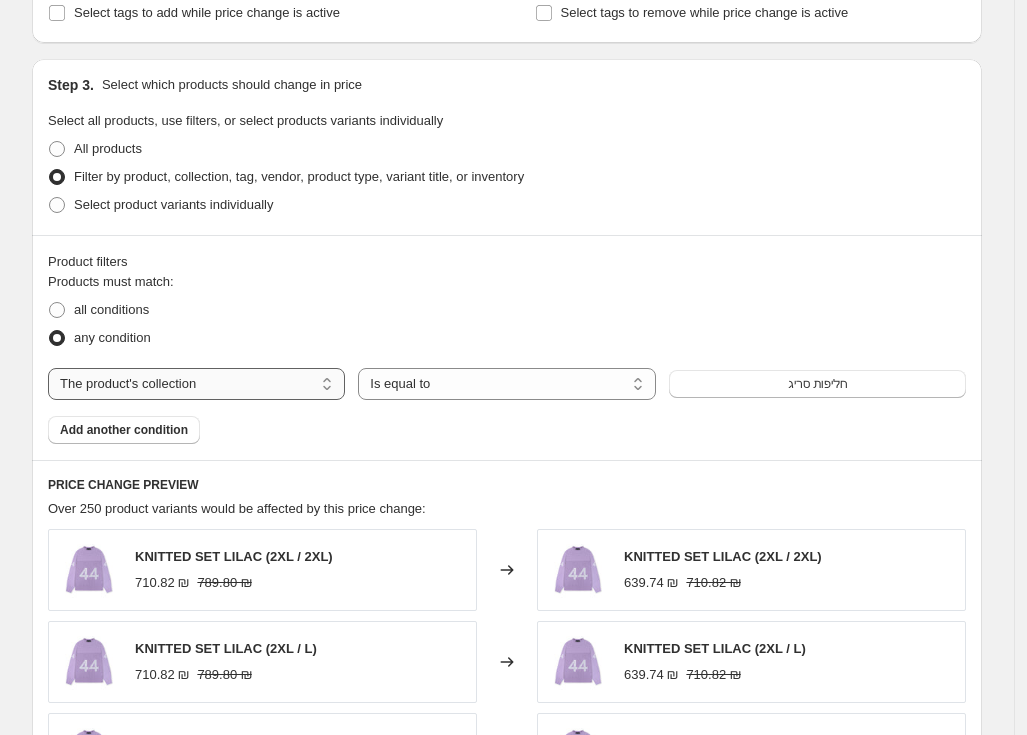 click on "The product The product's collection The product's tag The product's vendor The product's status The variant's title Inventory quantity" at bounding box center (196, 384) 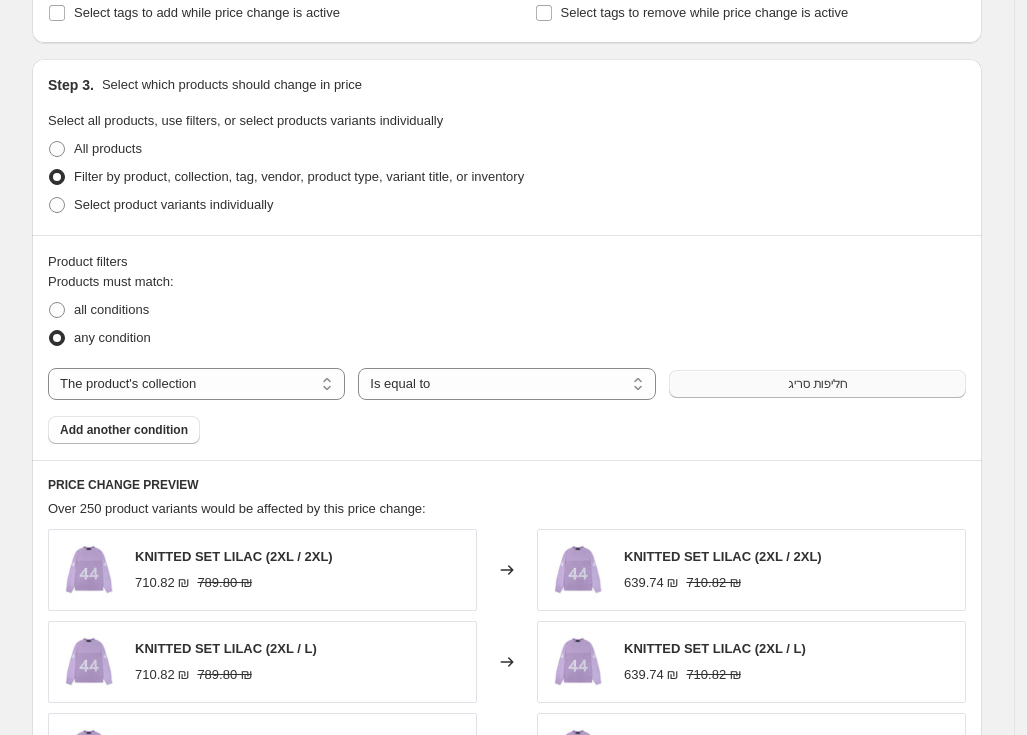 click on "חליפות סריג" at bounding box center (817, 384) 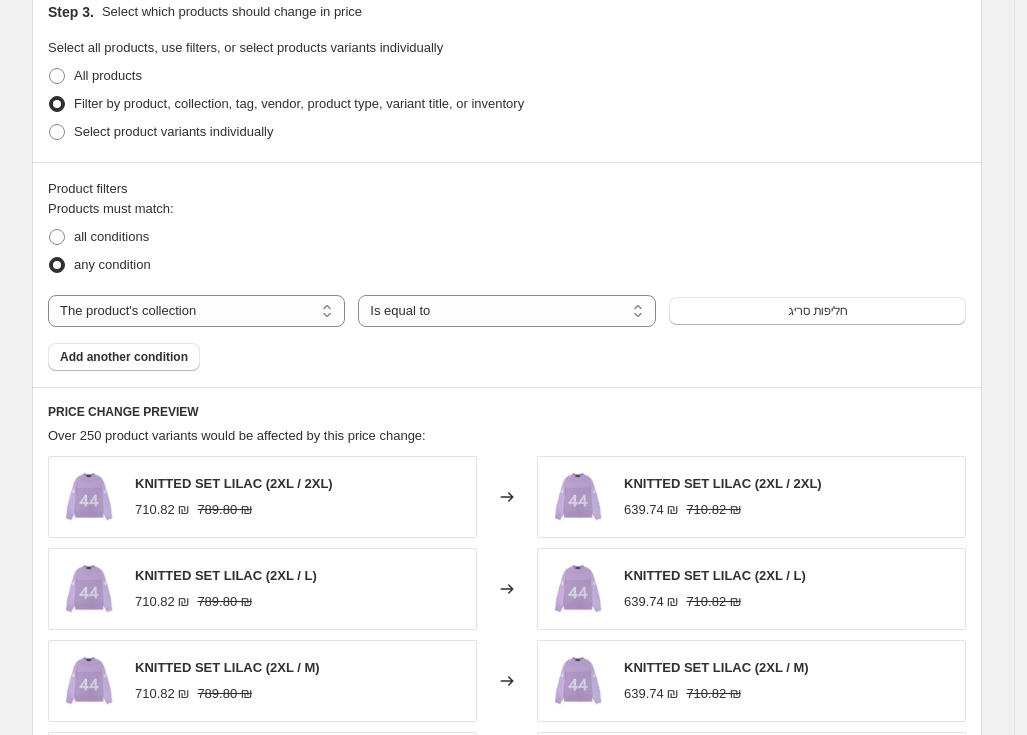scroll, scrollTop: 1493, scrollLeft: 0, axis: vertical 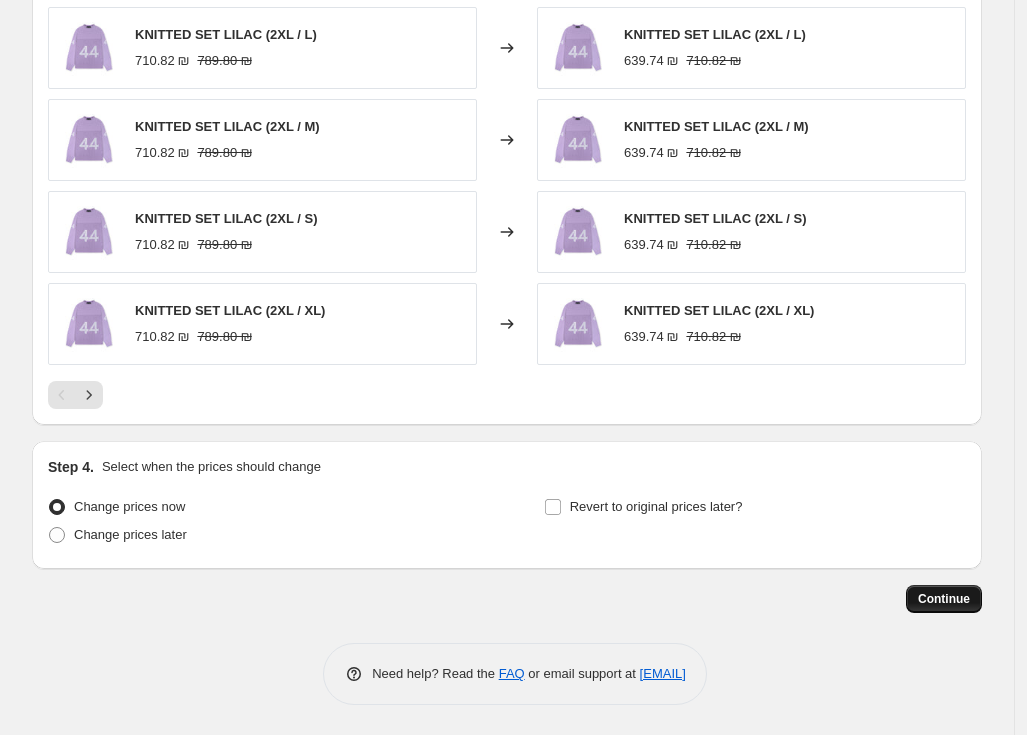 click on "Continue" at bounding box center [944, 599] 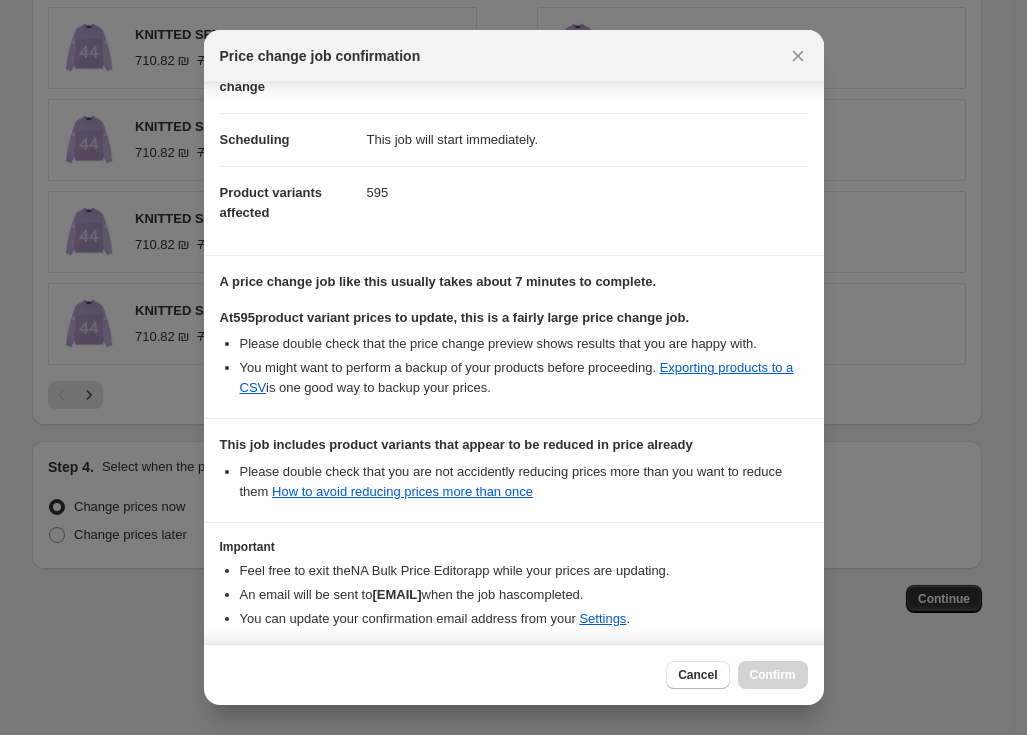 scroll, scrollTop: 218, scrollLeft: 0, axis: vertical 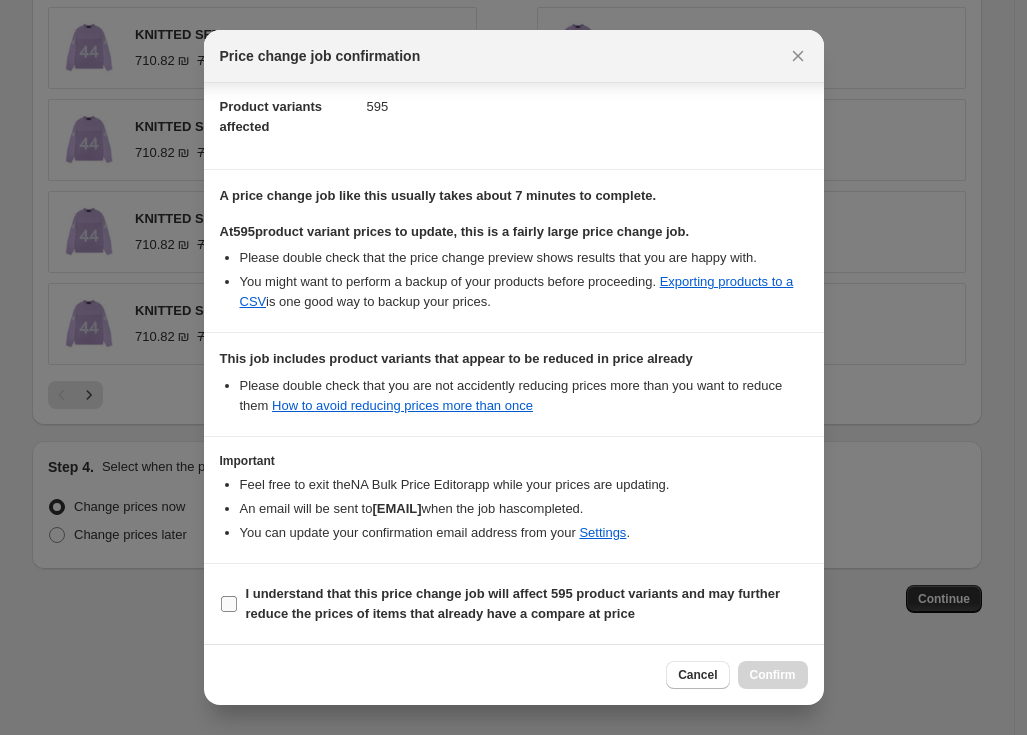 drag, startPoint x: 235, startPoint y: 605, endPoint x: 347, endPoint y: 616, distance: 112.53888 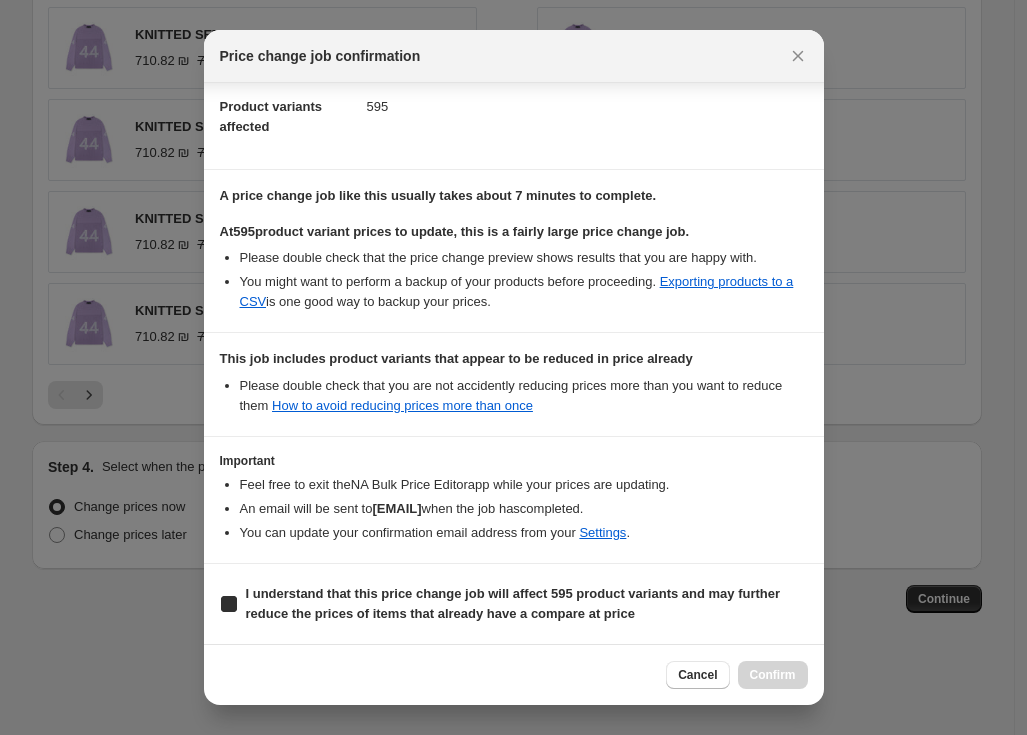 checkbox on "true" 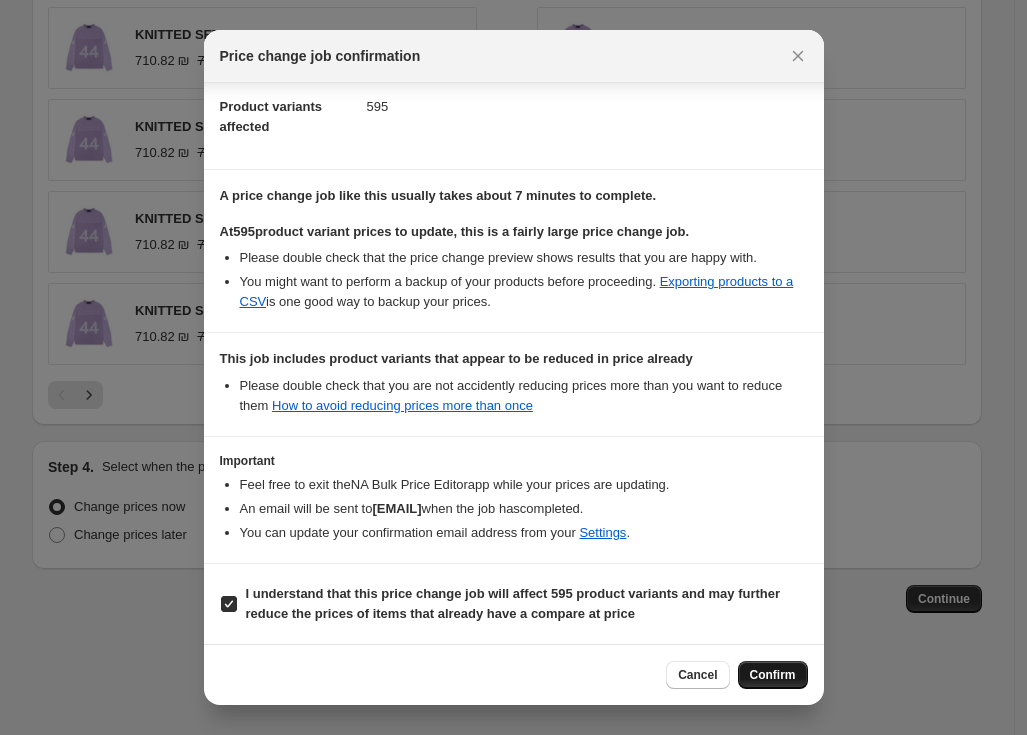 click on "Confirm" at bounding box center (773, 675) 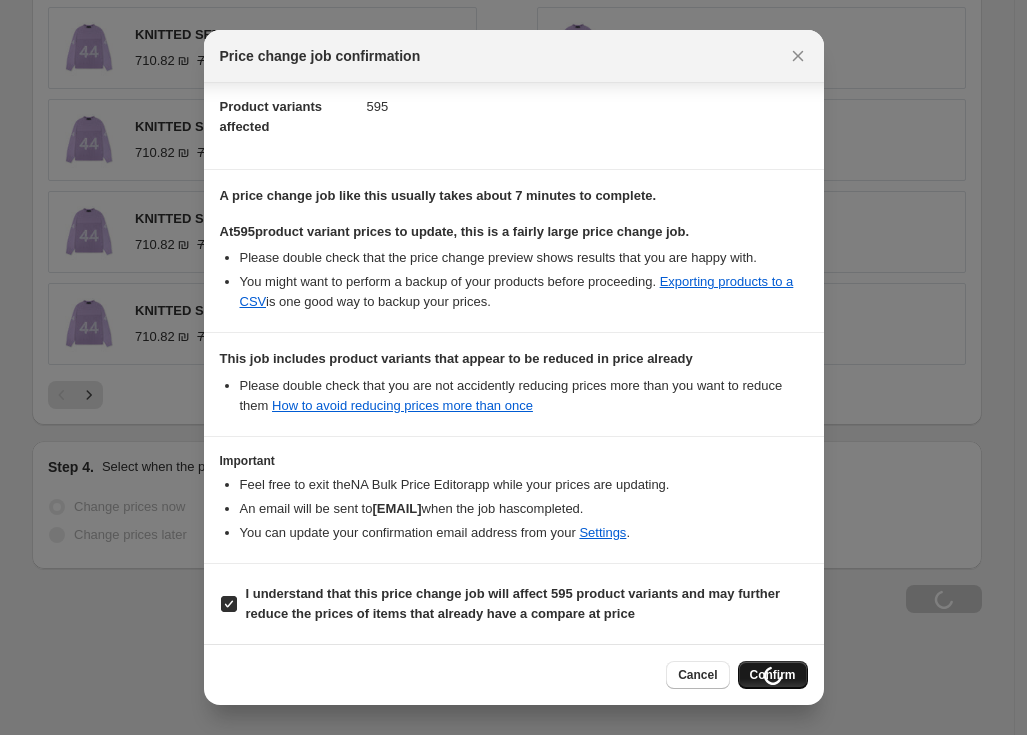 scroll, scrollTop: 1562, scrollLeft: 0, axis: vertical 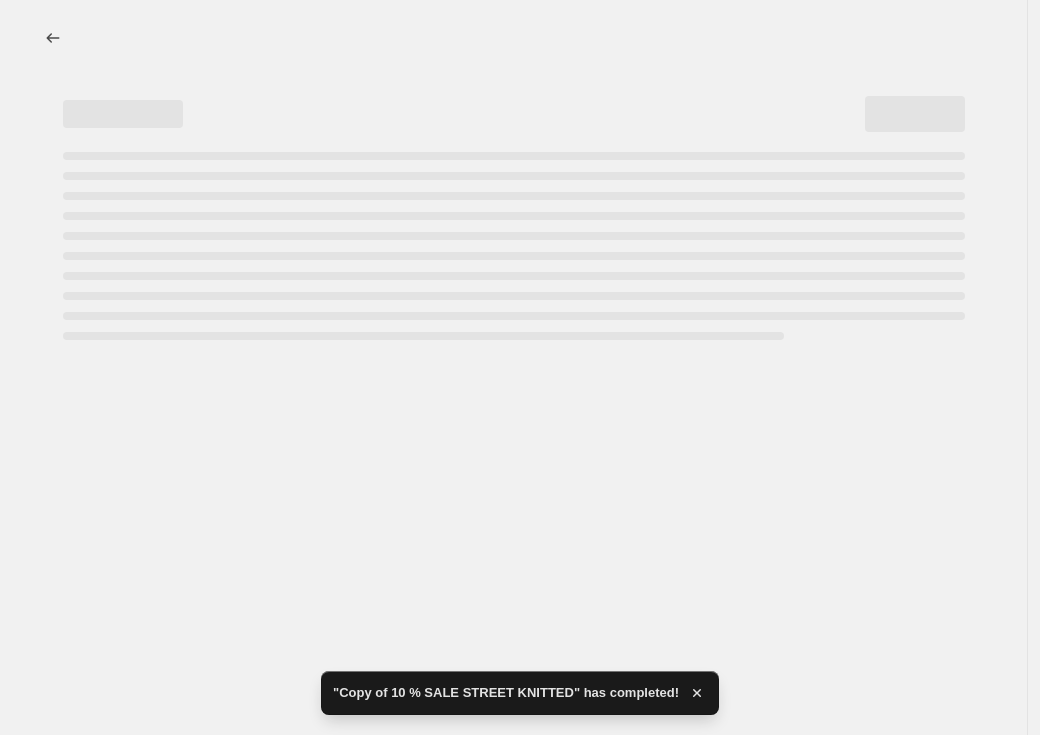 select on "percentage" 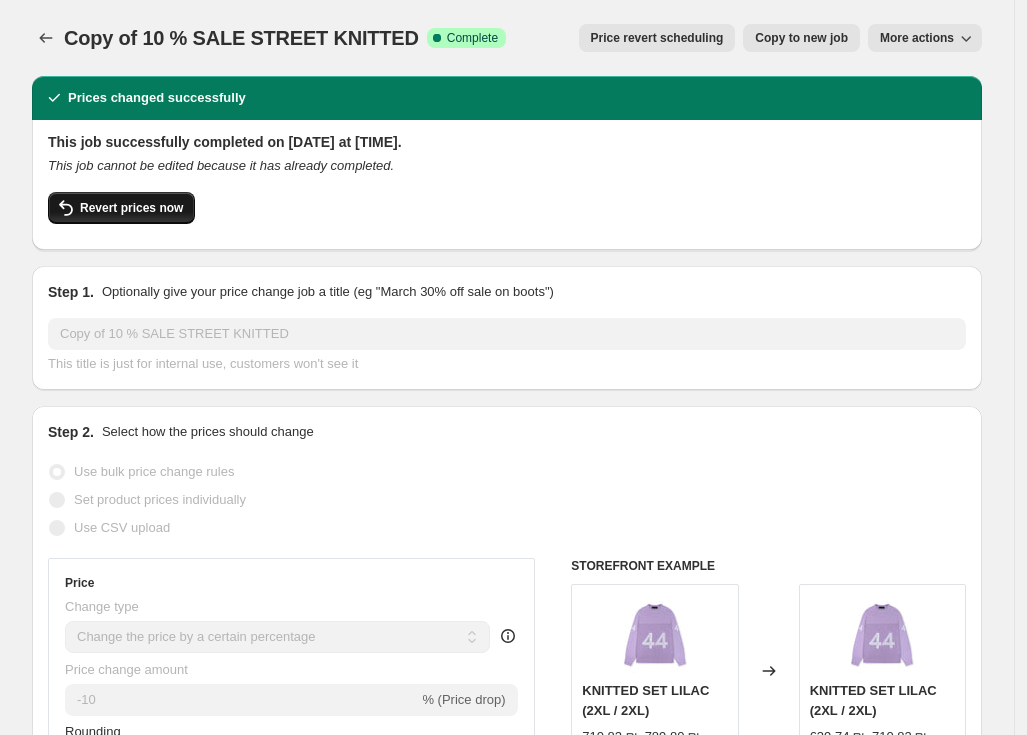 click on "Revert prices now" at bounding box center [131, 208] 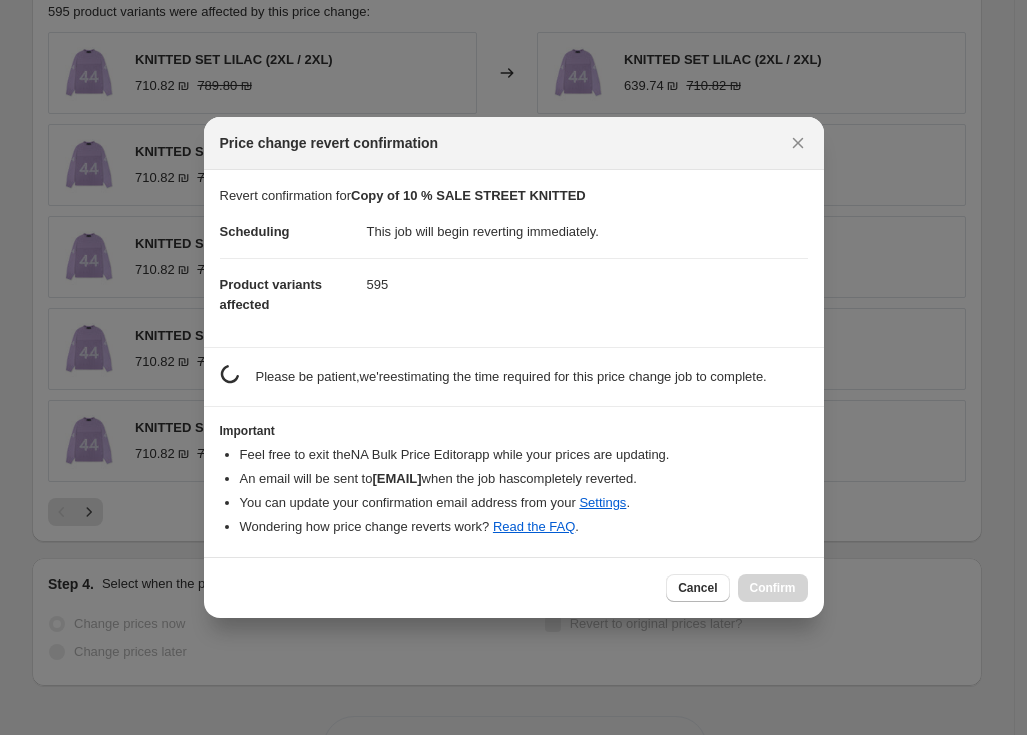 scroll, scrollTop: 0, scrollLeft: 0, axis: both 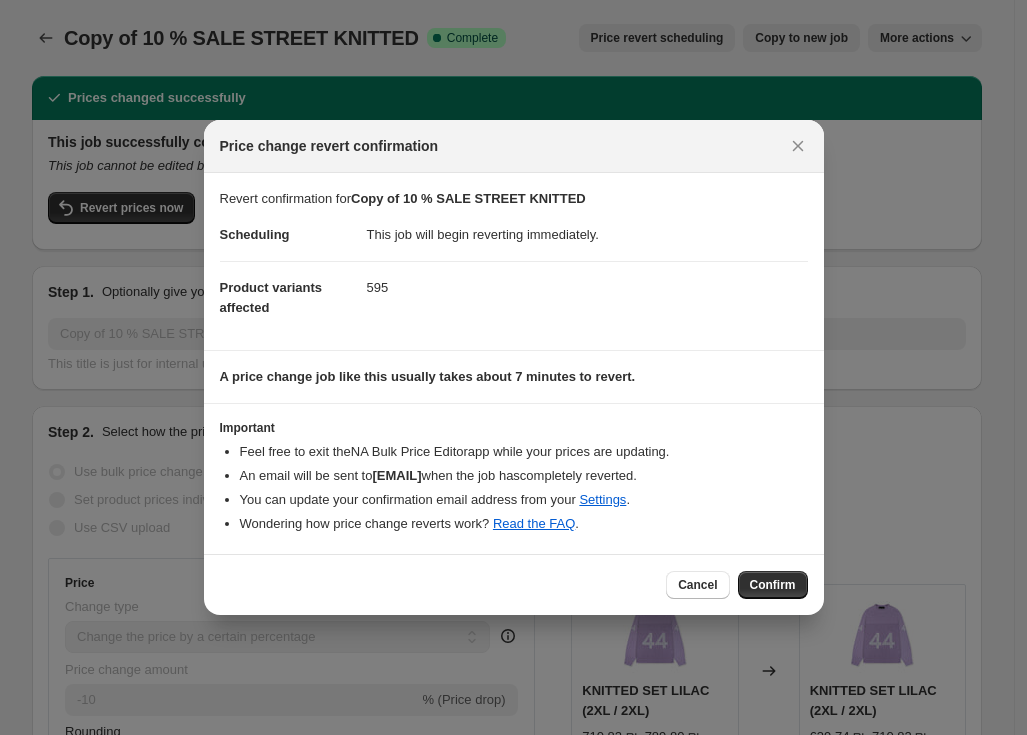 click on "Cancel Confirm" at bounding box center (514, 584) 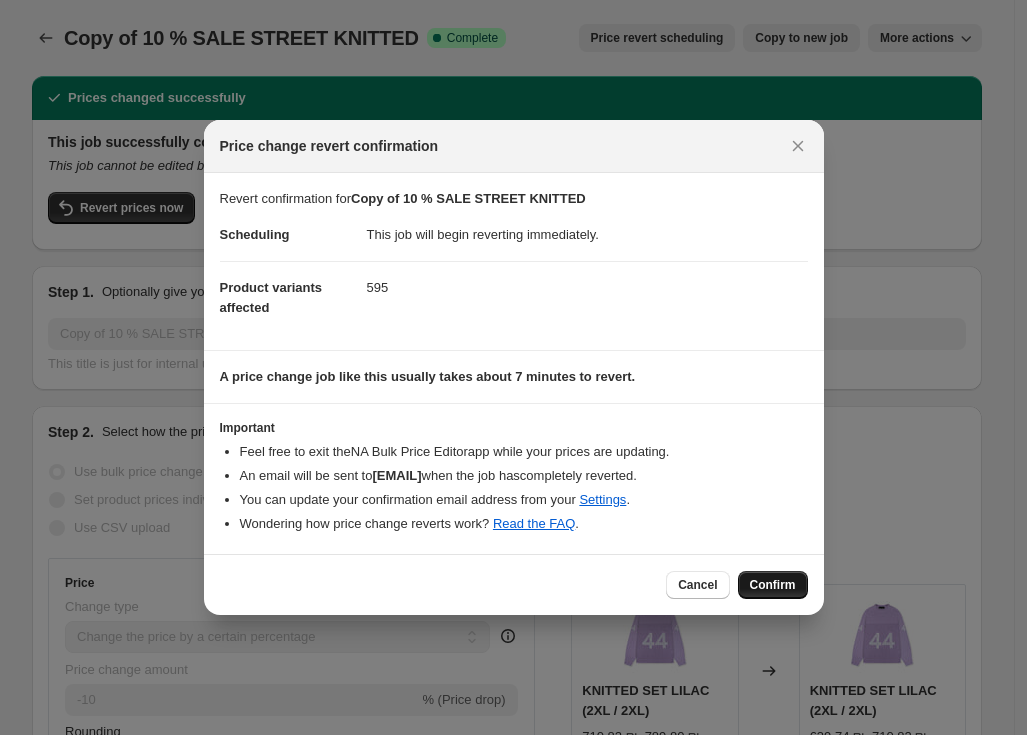 click on "Confirm" at bounding box center (773, 585) 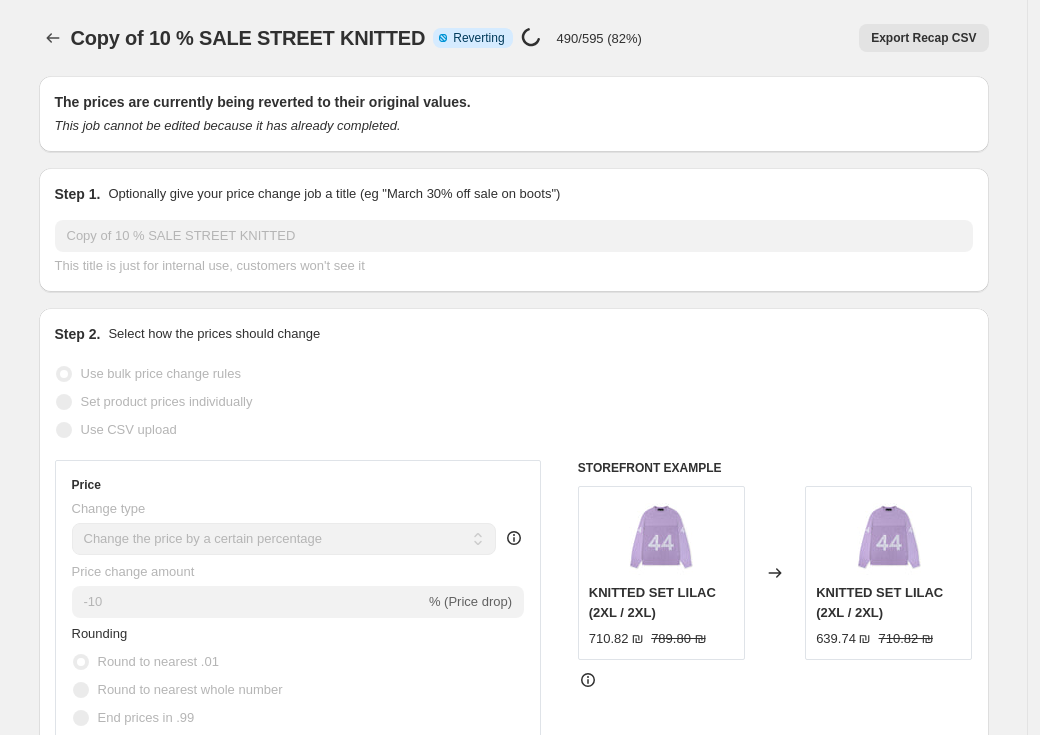 select on "percentage" 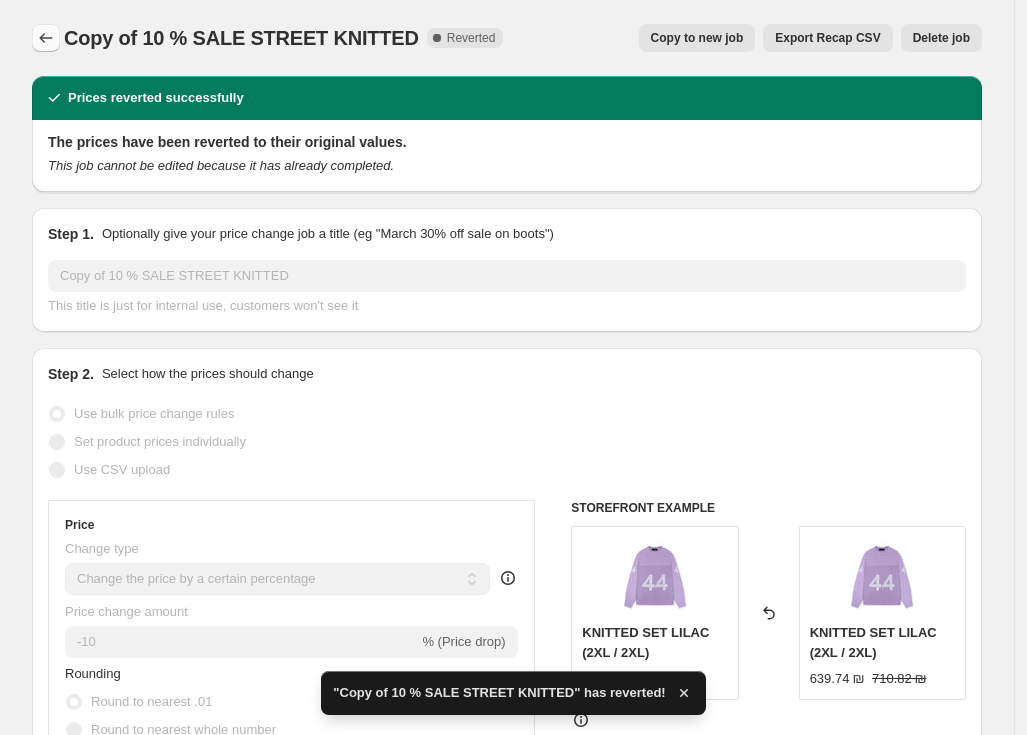 click at bounding box center [46, 38] 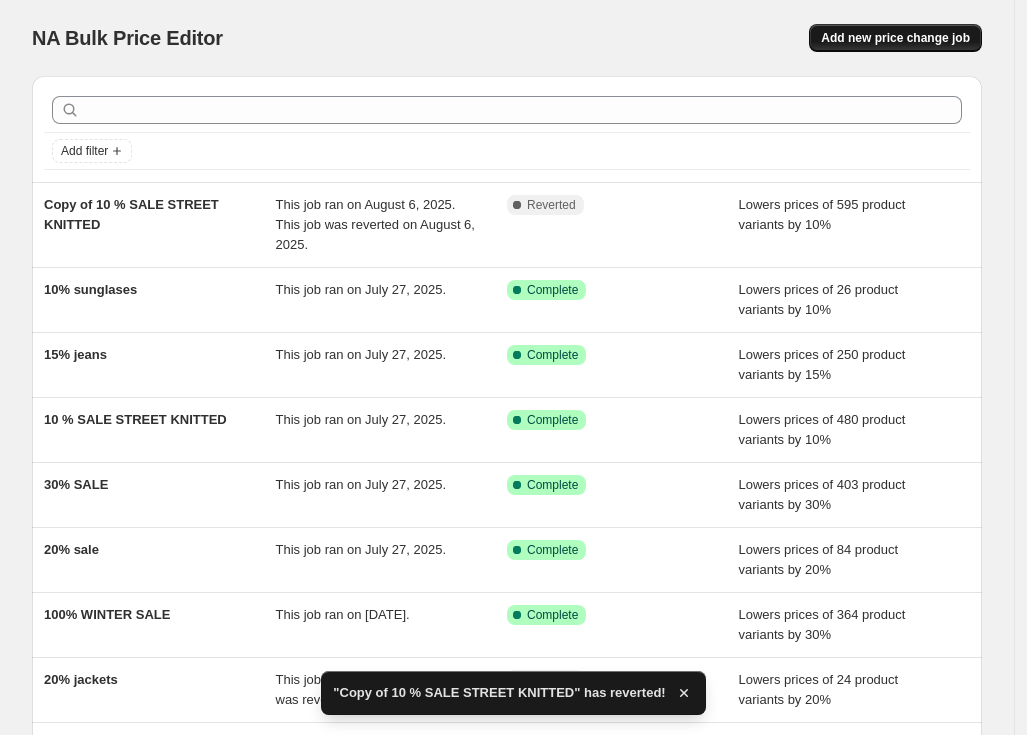 click on "Add new price change job" at bounding box center [895, 38] 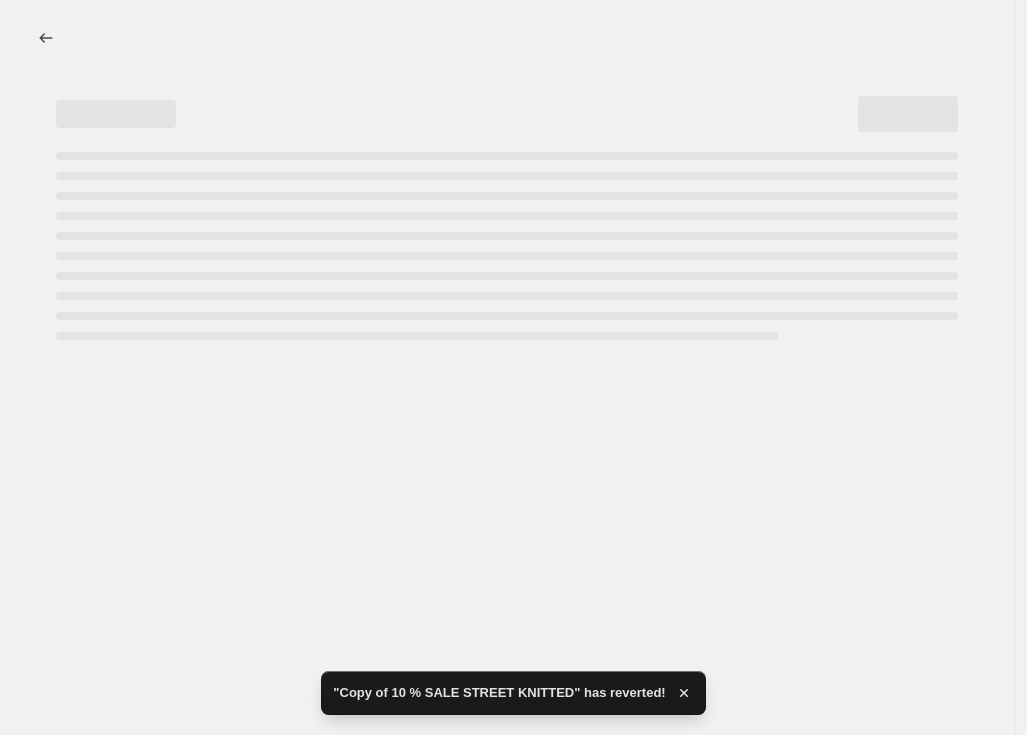 select on "percentage" 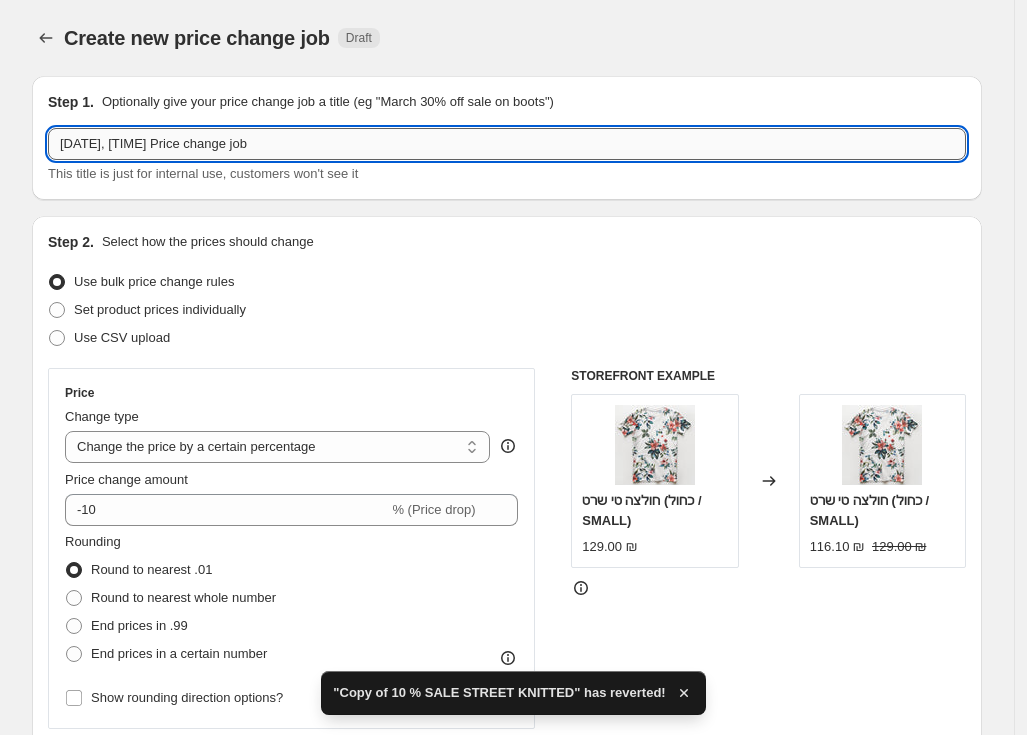 click on "[DATE], [TIME] Price change job" at bounding box center (507, 144) 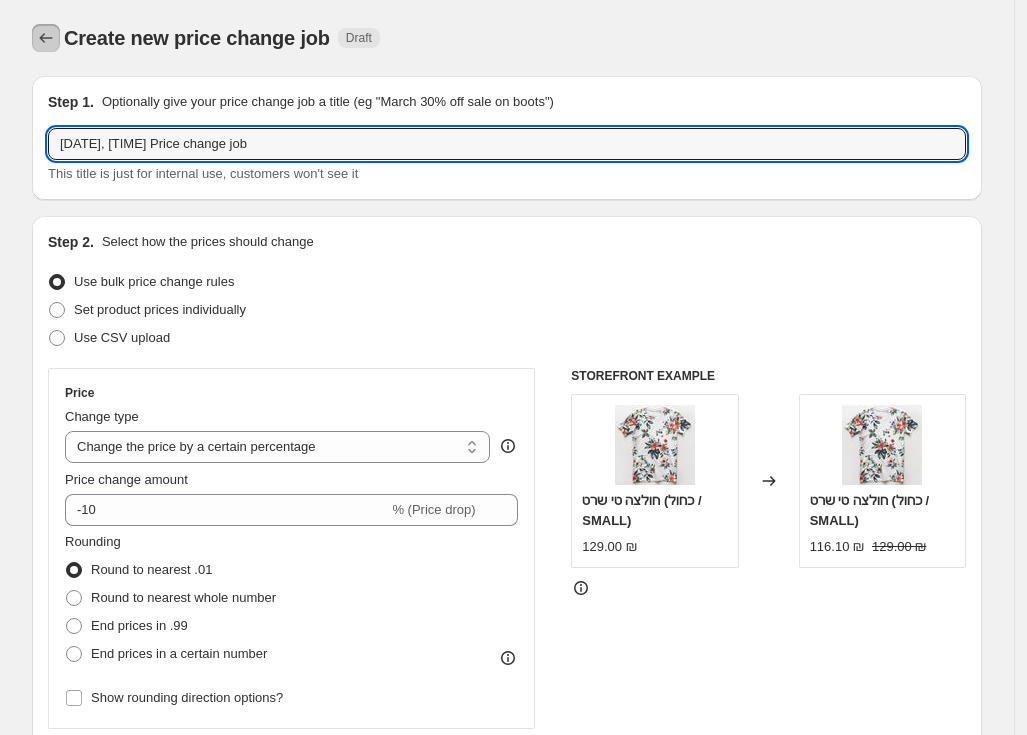 click 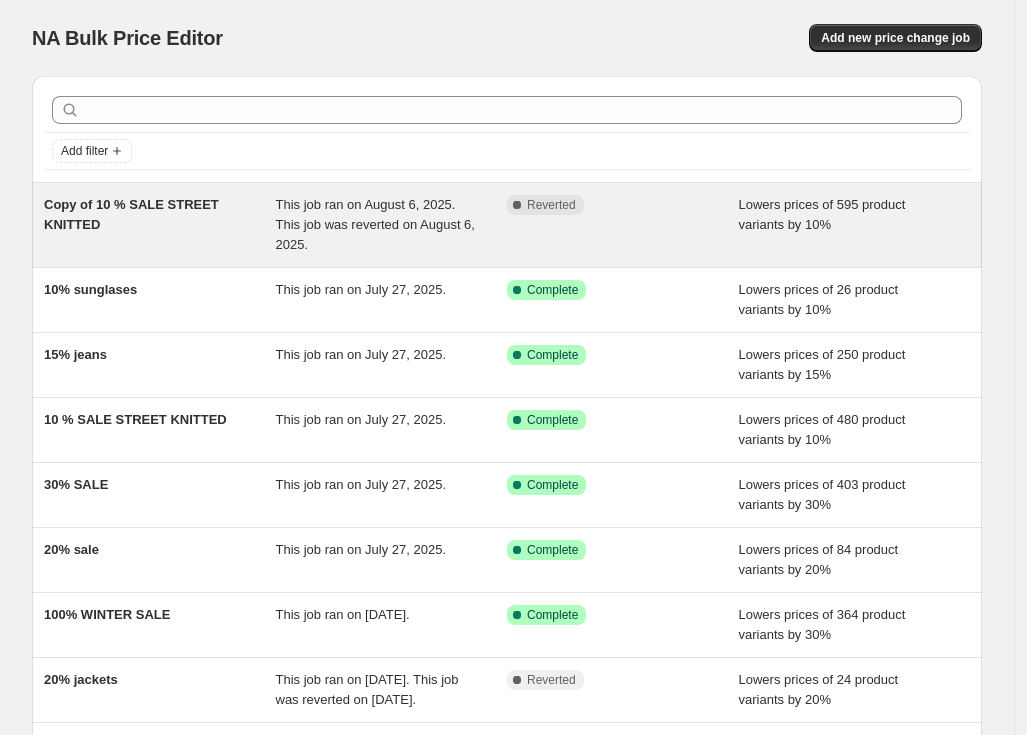 click on "This job ran on August 6, 2025. This job was reverted on August 6, 2025." at bounding box center (375, 224) 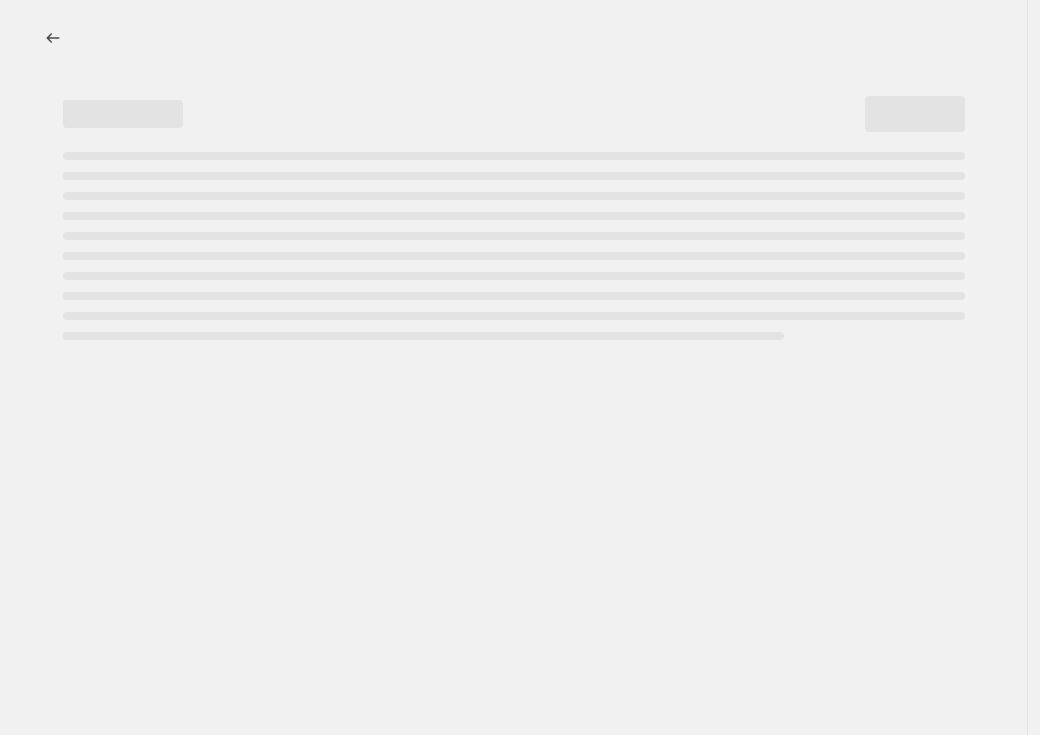 select on "percentage" 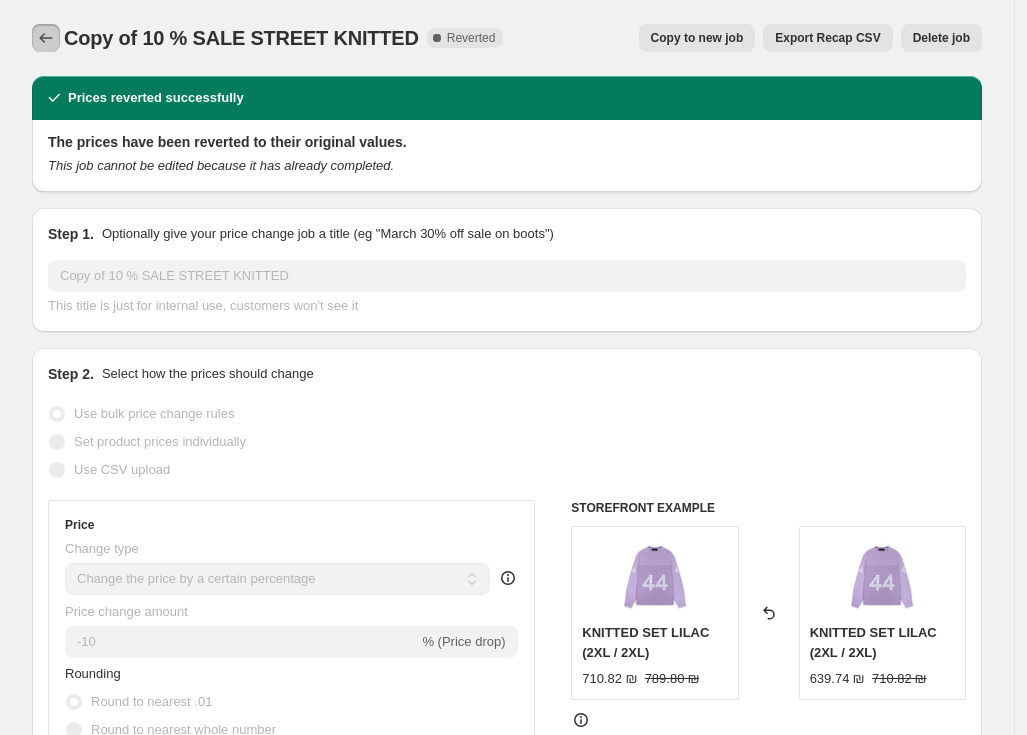 click 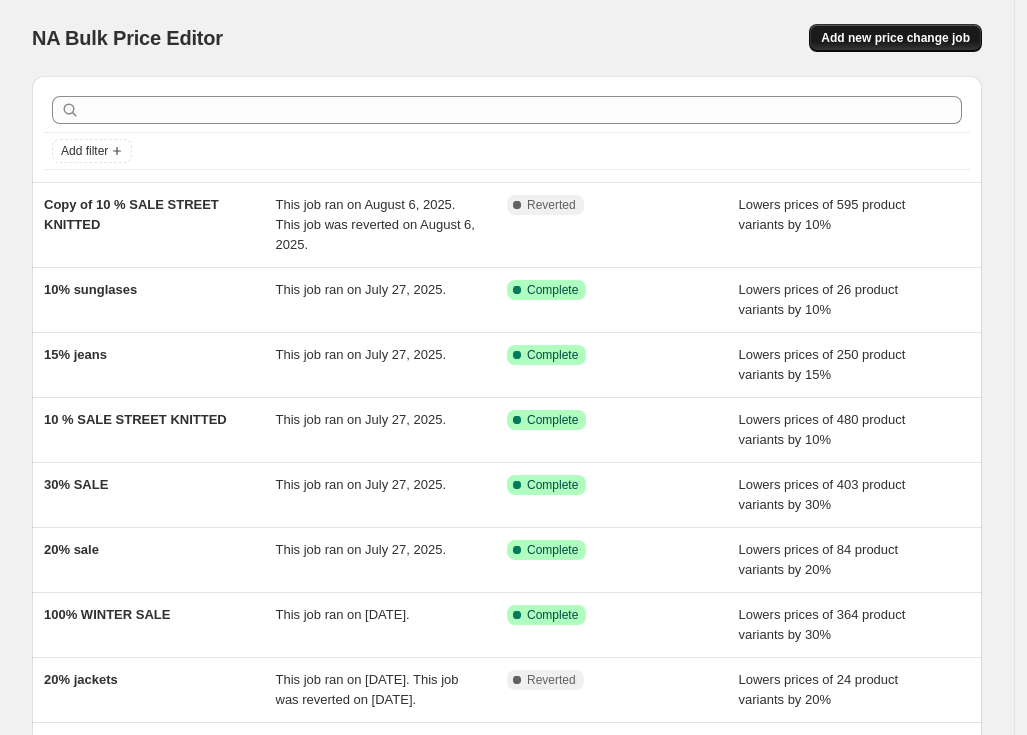 click on "Add new price change job" at bounding box center (895, 38) 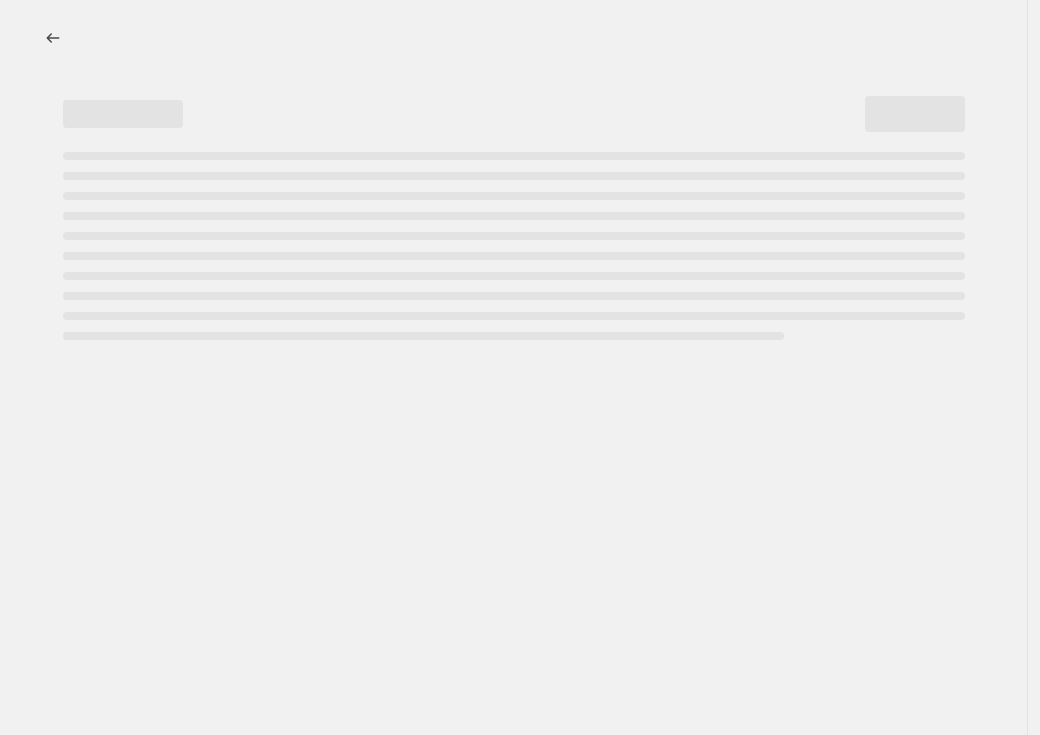 select on "percentage" 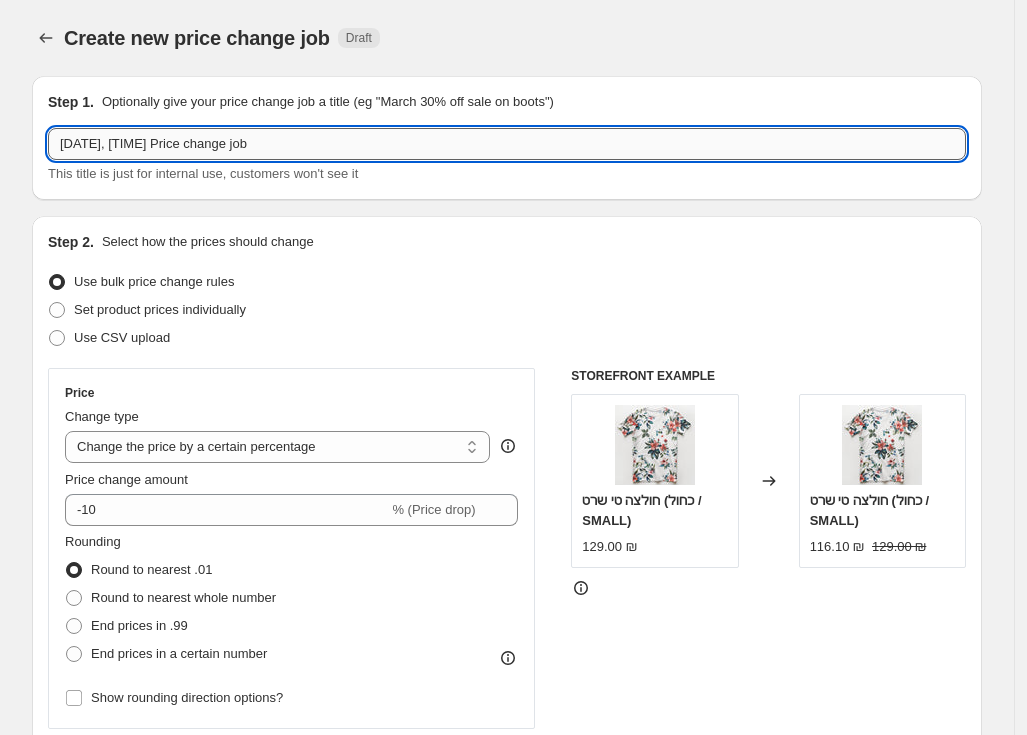 click on "[DATE], [TIME] Price change job" at bounding box center [507, 144] 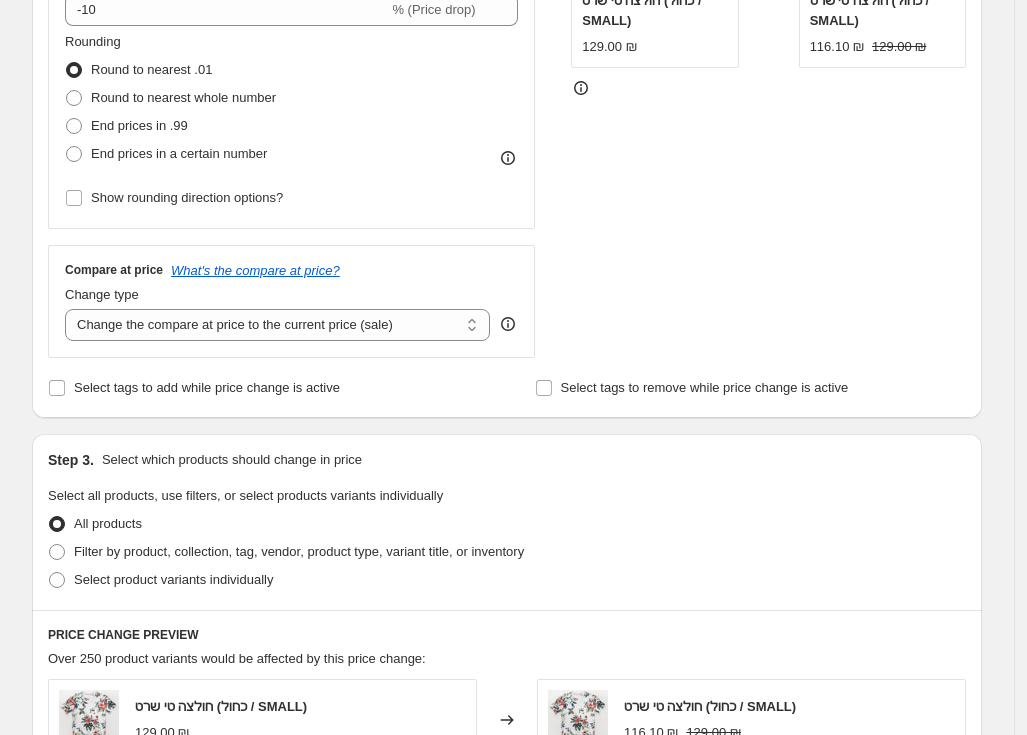 scroll, scrollTop: 625, scrollLeft: 0, axis: vertical 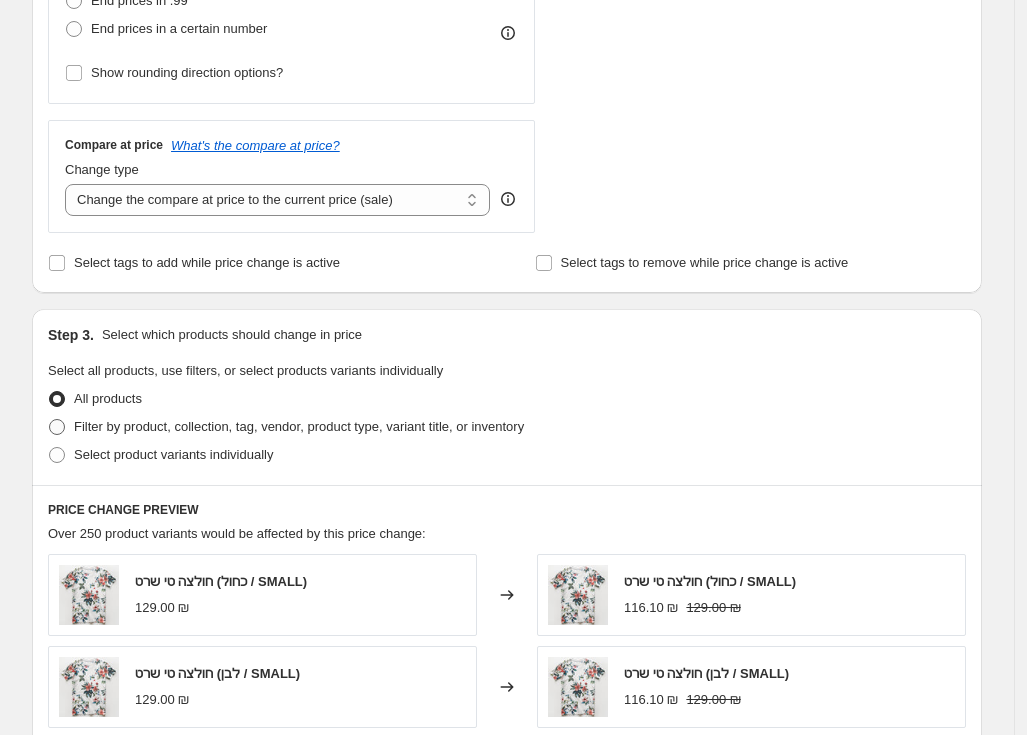 type on "10% part b" 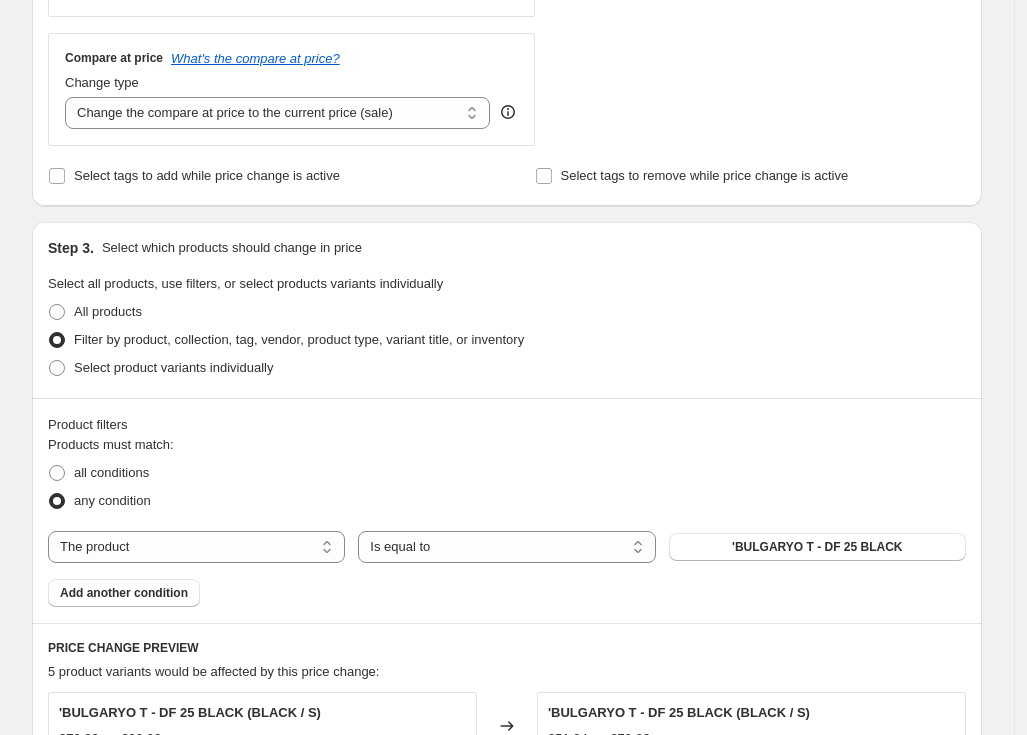 scroll, scrollTop: 750, scrollLeft: 0, axis: vertical 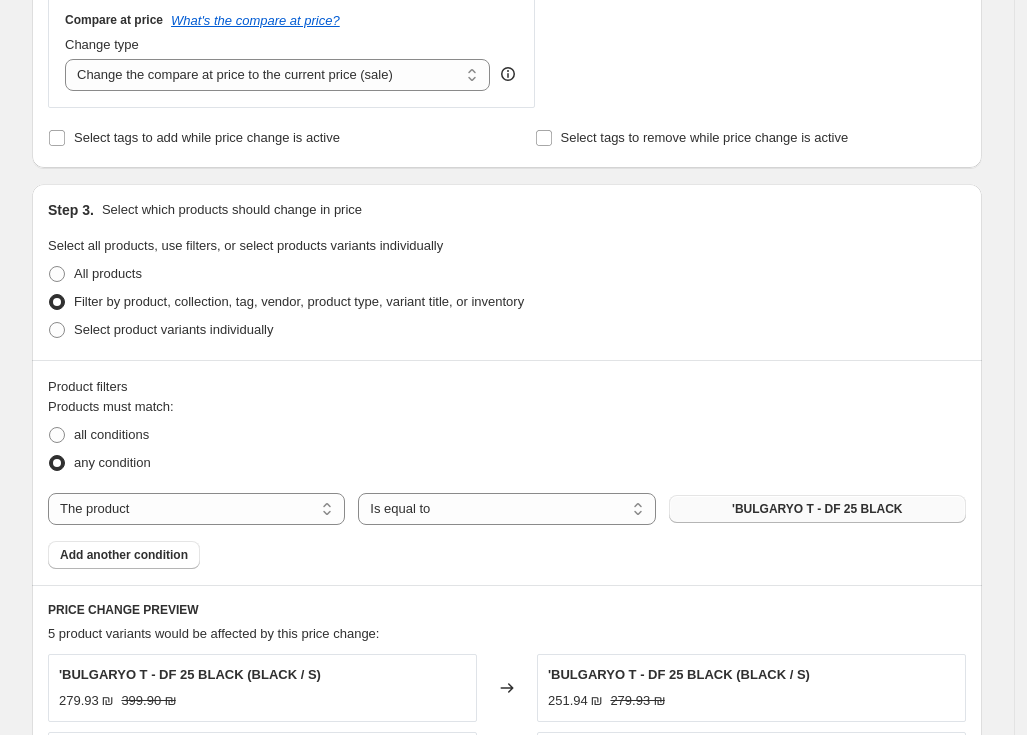click on "'BULGARYO T - DF 25       BLACK" at bounding box center [817, 509] 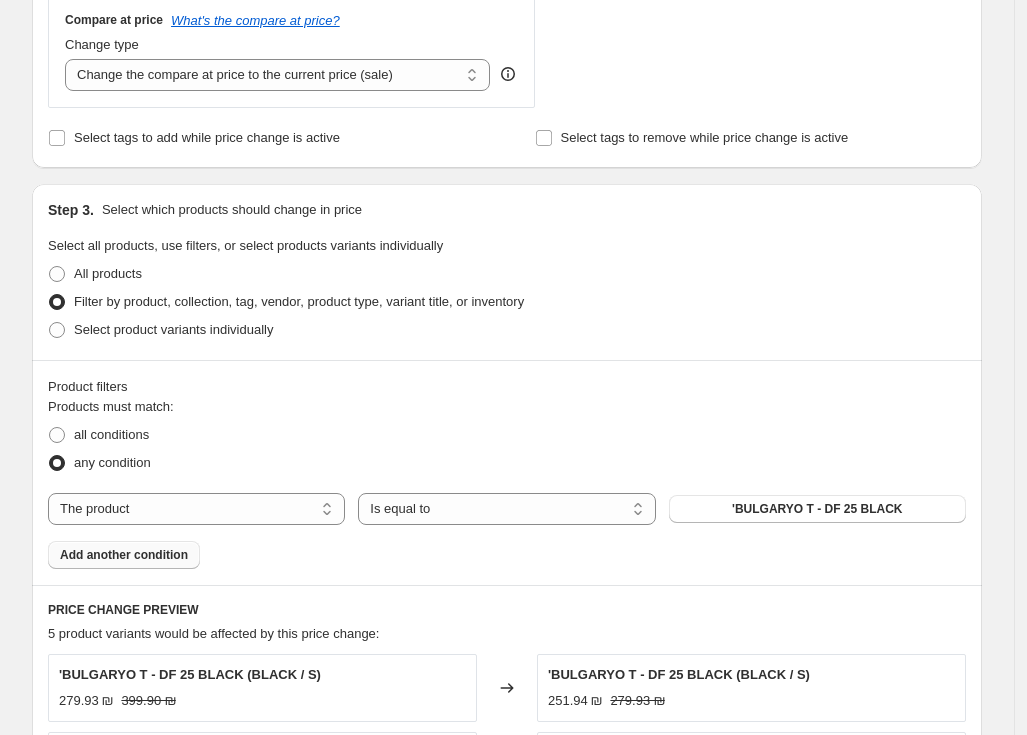 click on "Add another condition" at bounding box center [124, 555] 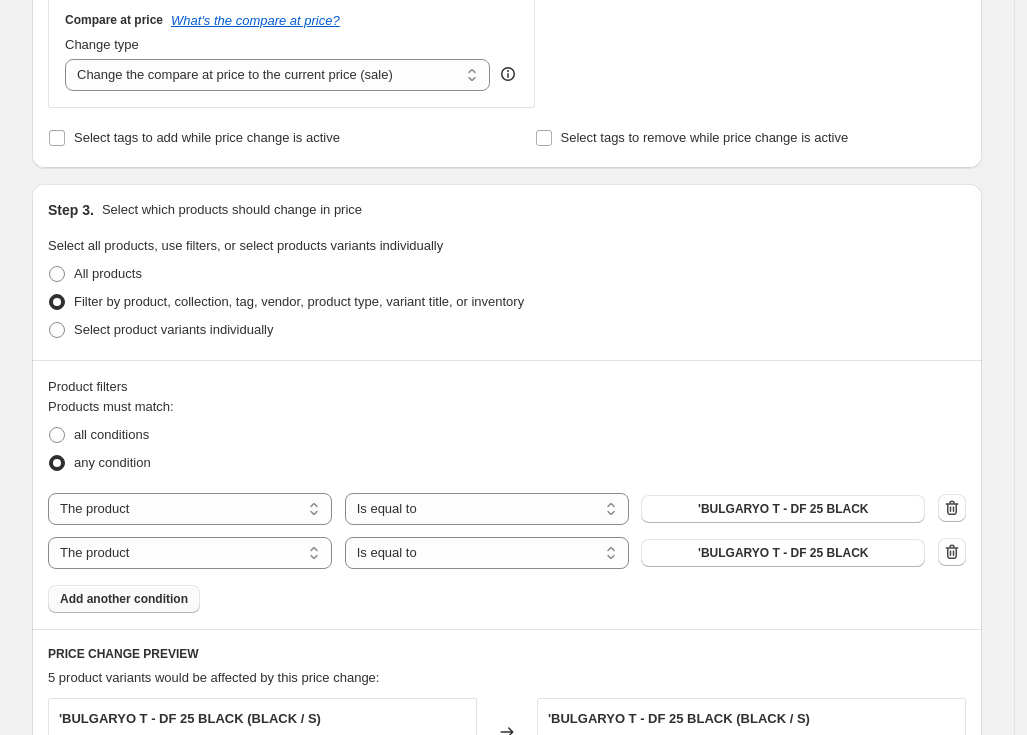 click on "Add another condition" at bounding box center (124, 599) 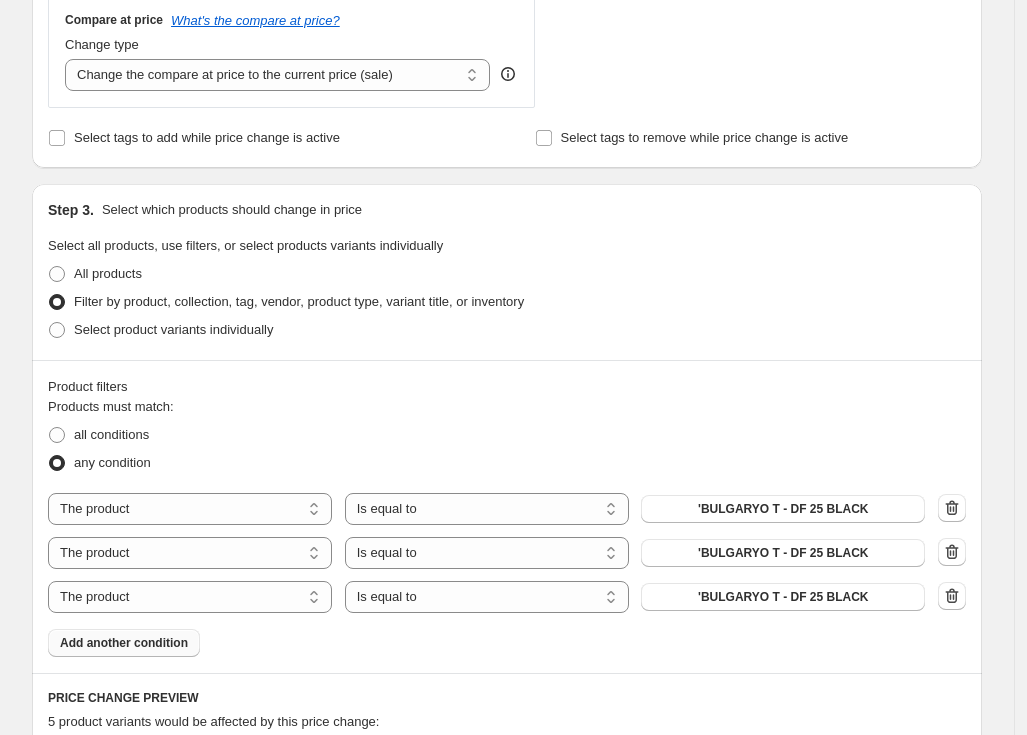 click on "Add another condition" at bounding box center (124, 643) 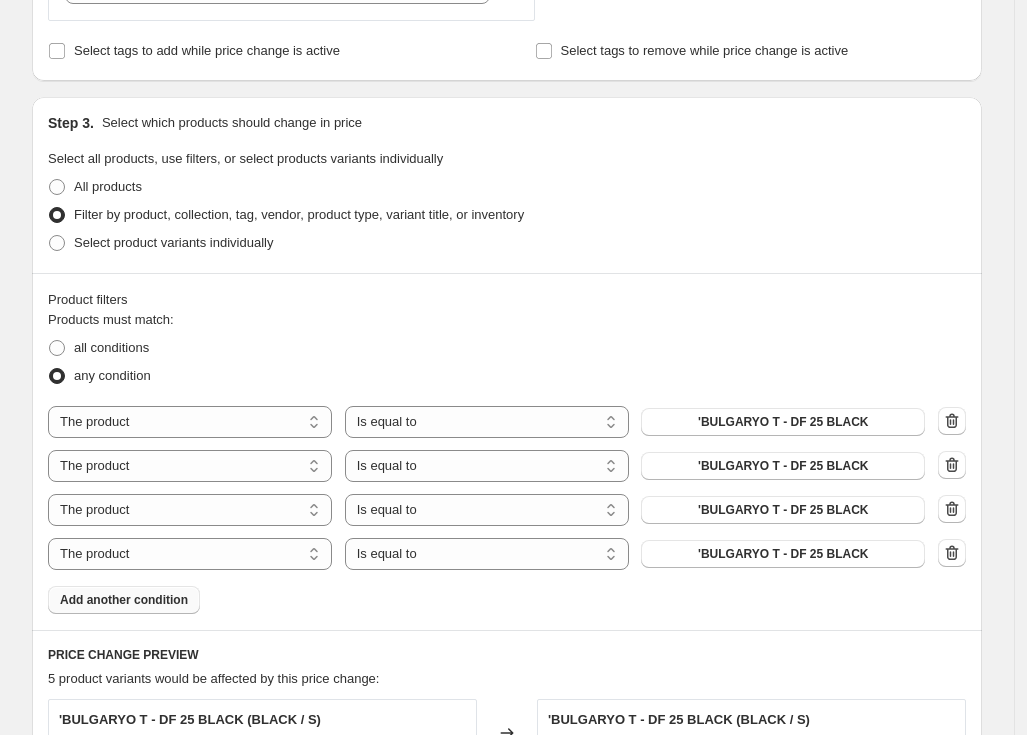 scroll, scrollTop: 875, scrollLeft: 0, axis: vertical 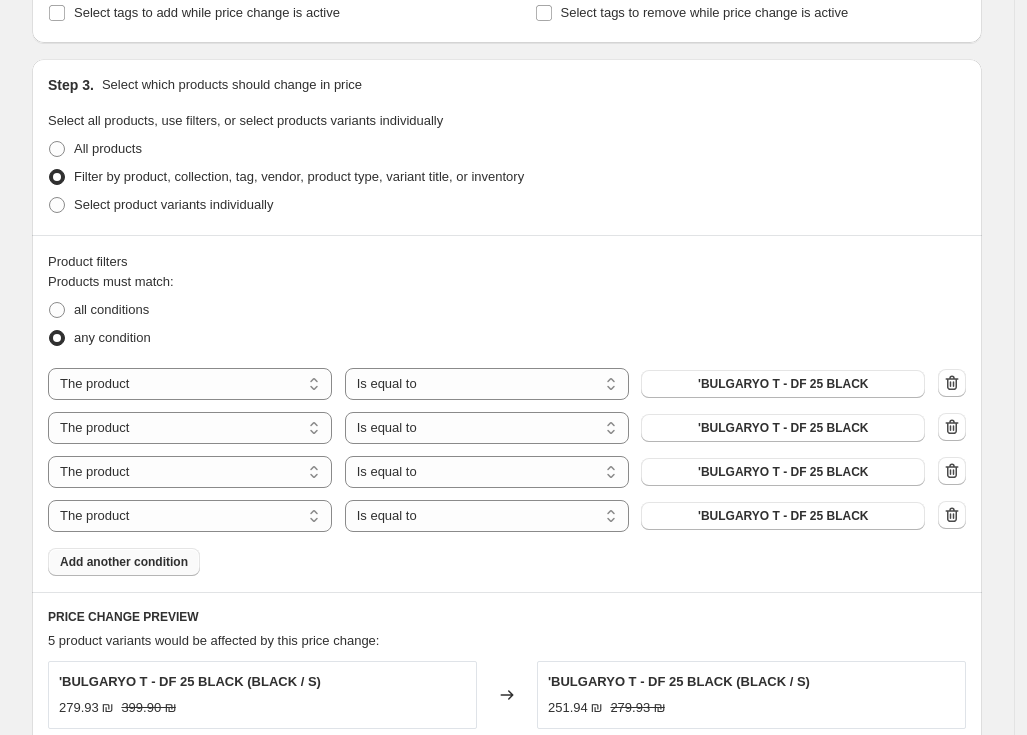 click on "Add another condition" at bounding box center (124, 562) 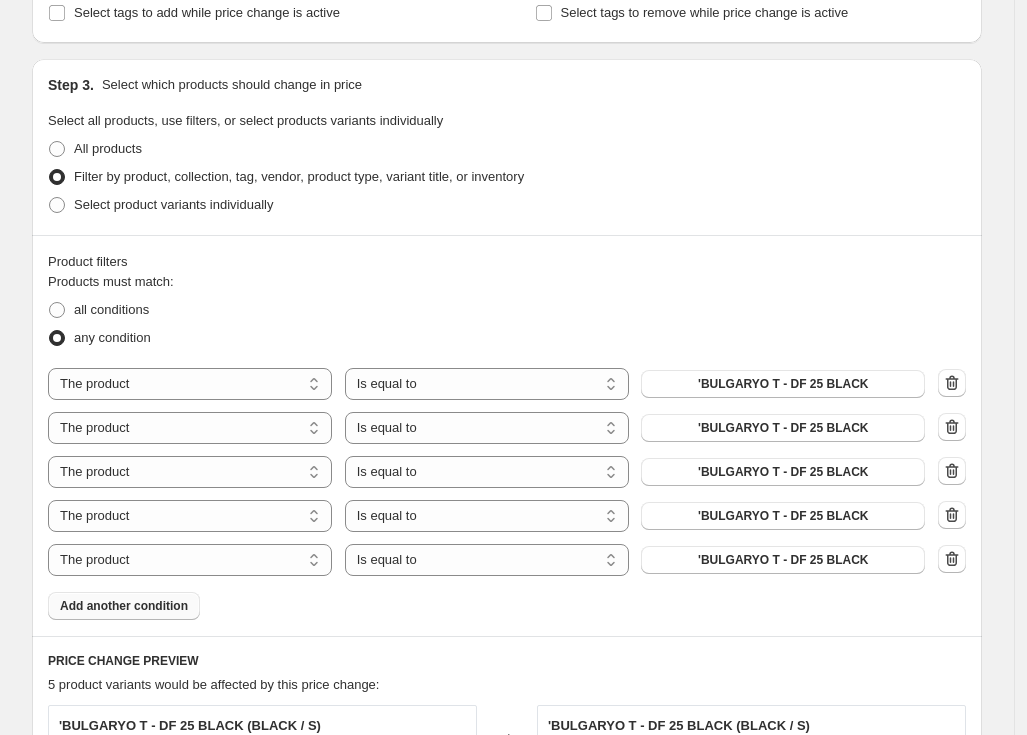 click on "Add another condition" at bounding box center (124, 606) 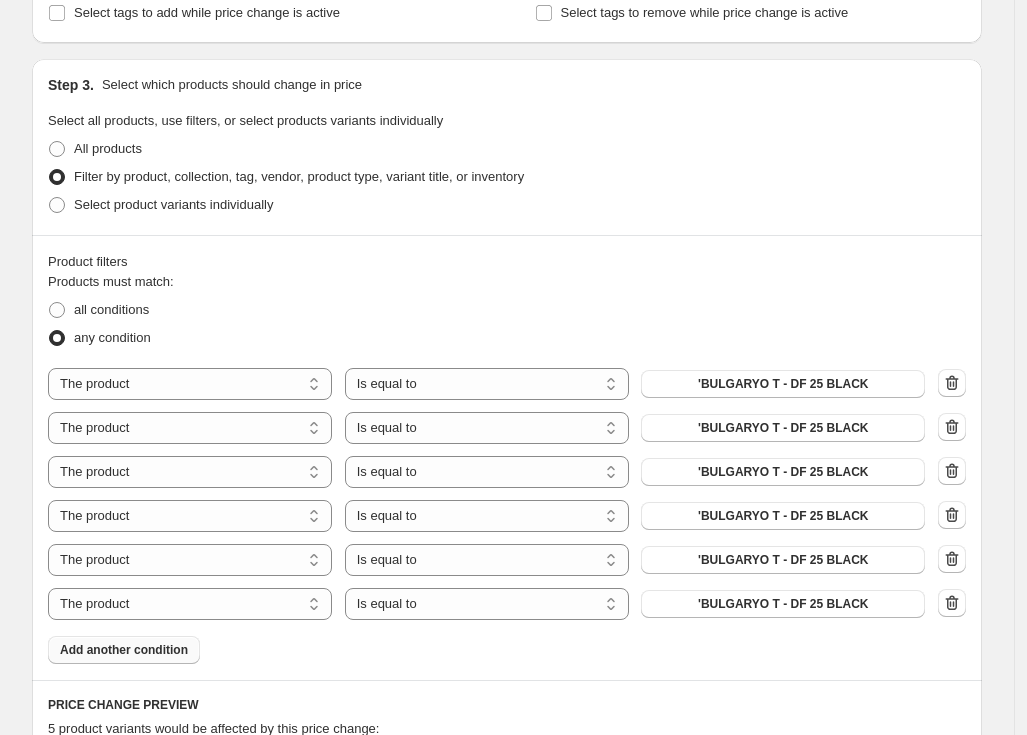 click on "Add another condition" at bounding box center [124, 650] 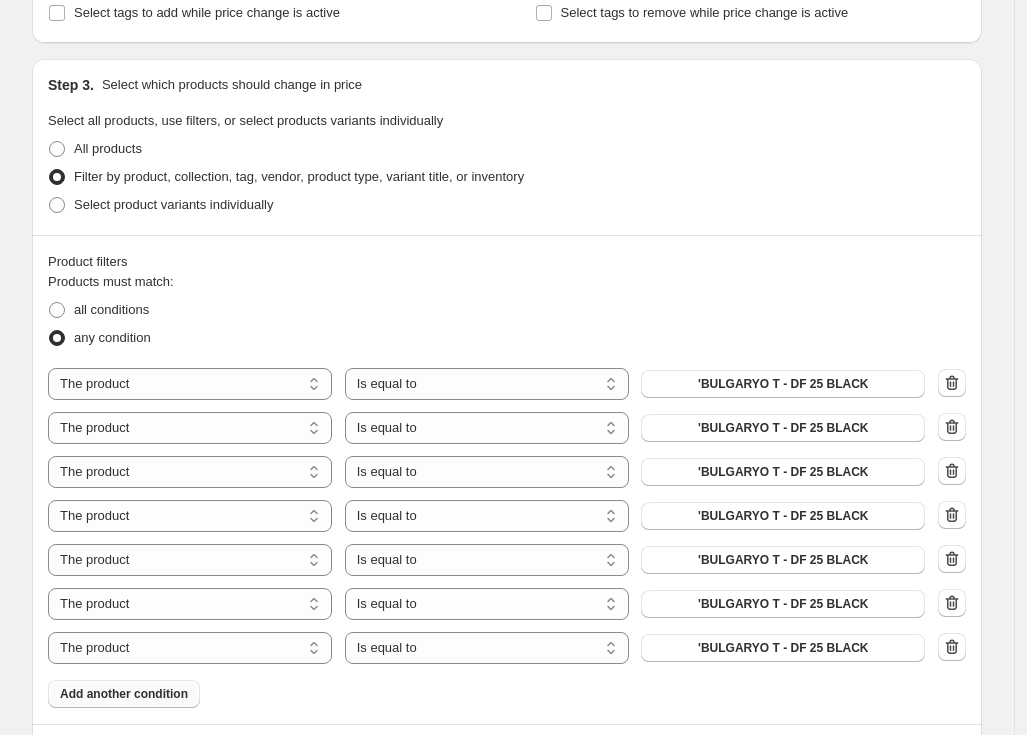 scroll, scrollTop: 1000, scrollLeft: 0, axis: vertical 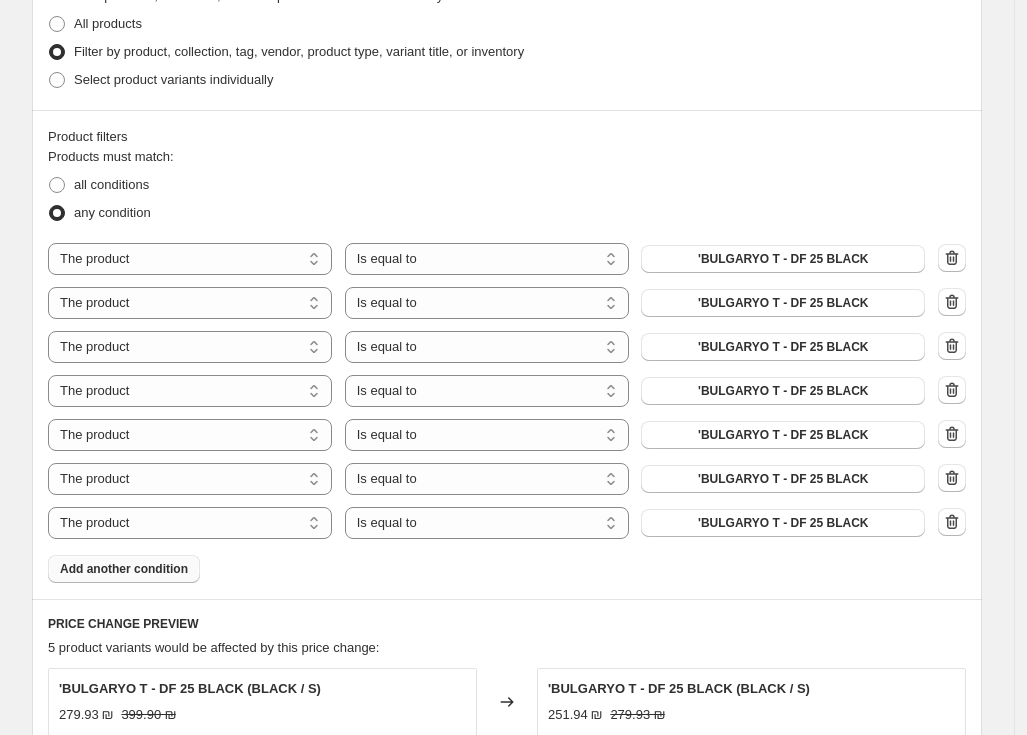 click on "Add another condition" at bounding box center [124, 569] 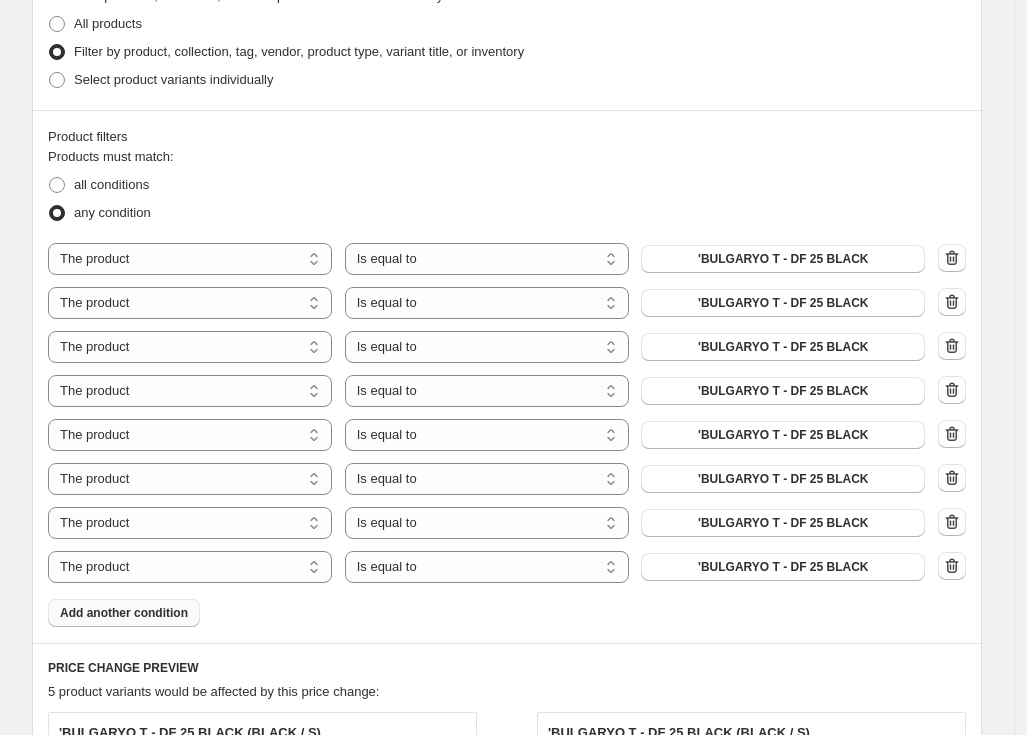 click on "Add another condition" at bounding box center [124, 613] 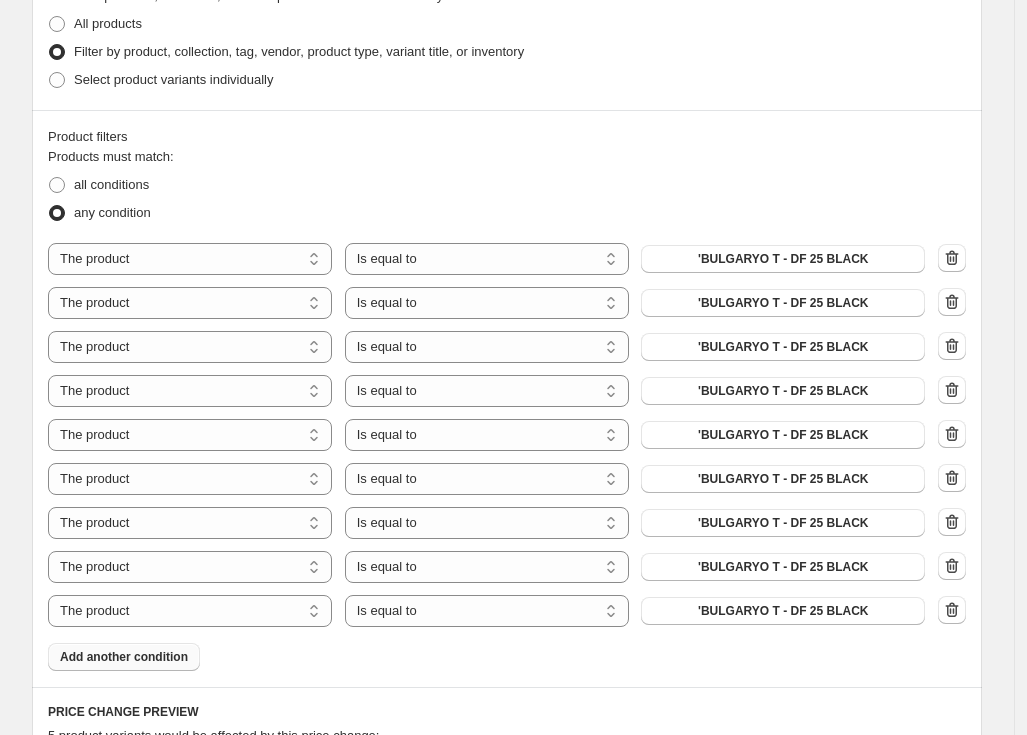 click on "Add another condition" at bounding box center (124, 657) 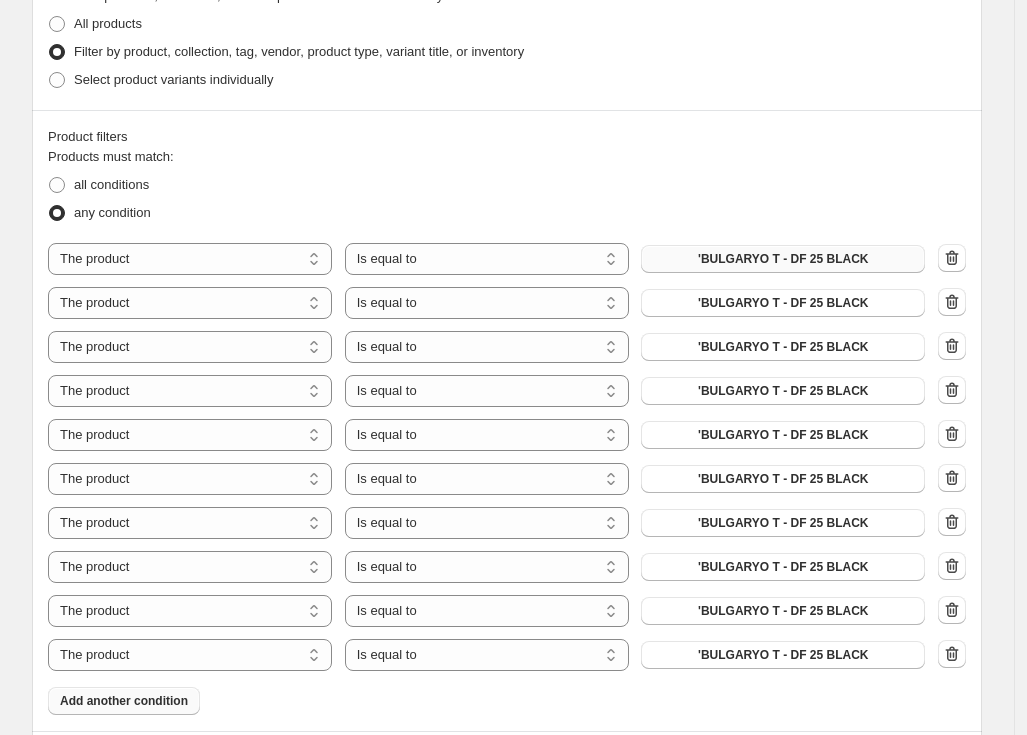 click on "'BULGARYO T - DF 25       BLACK" at bounding box center [783, 259] 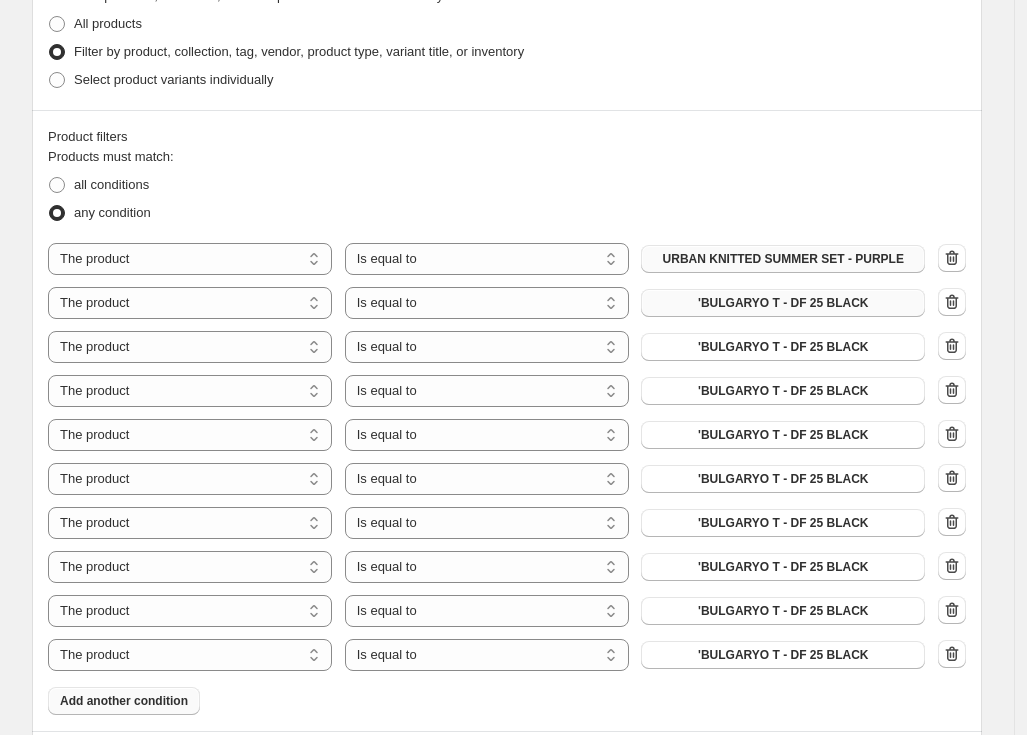 click on "'BULGARYO T - DF 25       BLACK" at bounding box center (783, 303) 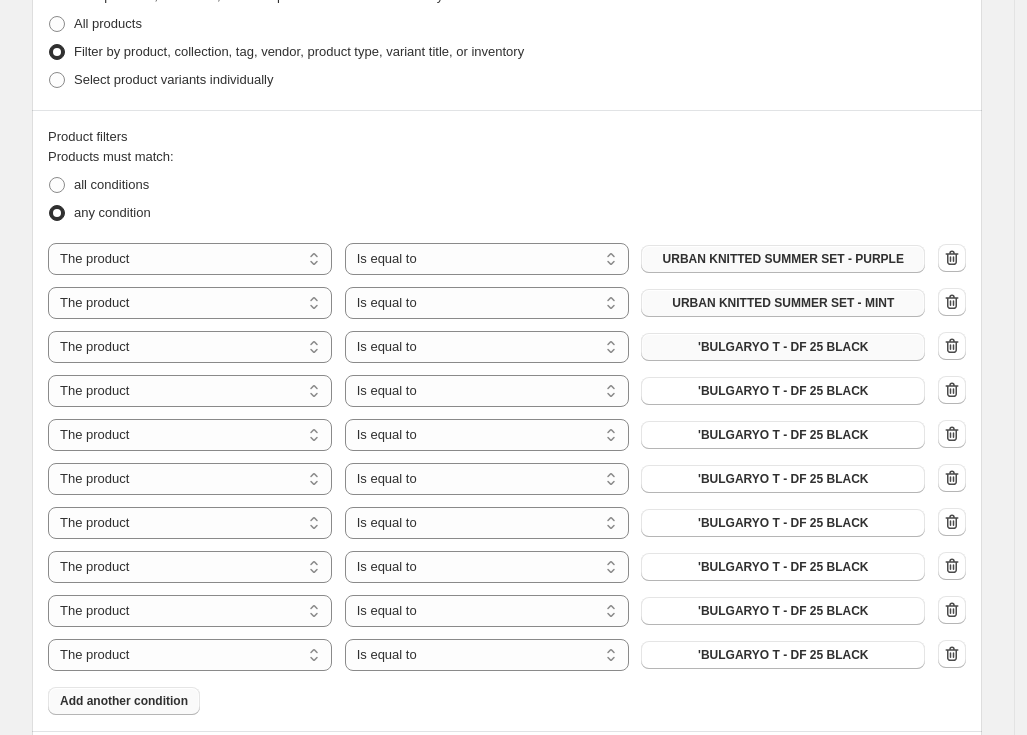 click on "'BULGARYO T - DF 25       BLACK" at bounding box center [783, 347] 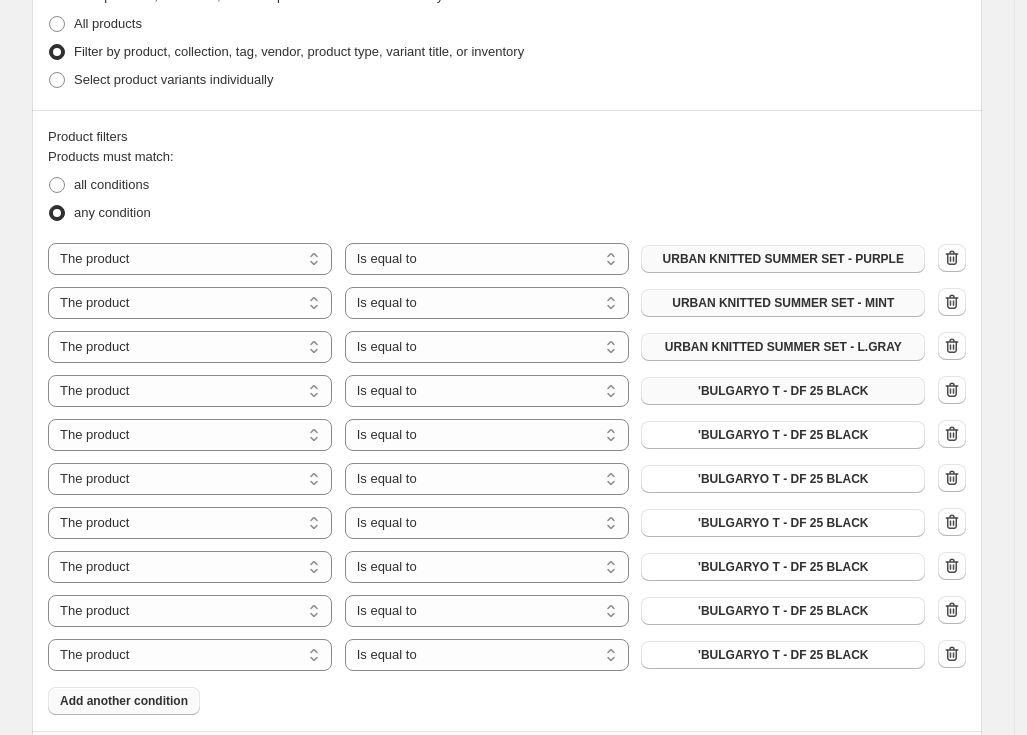 click on "'BULGARYO T - DF 25       BLACK" at bounding box center [783, 391] 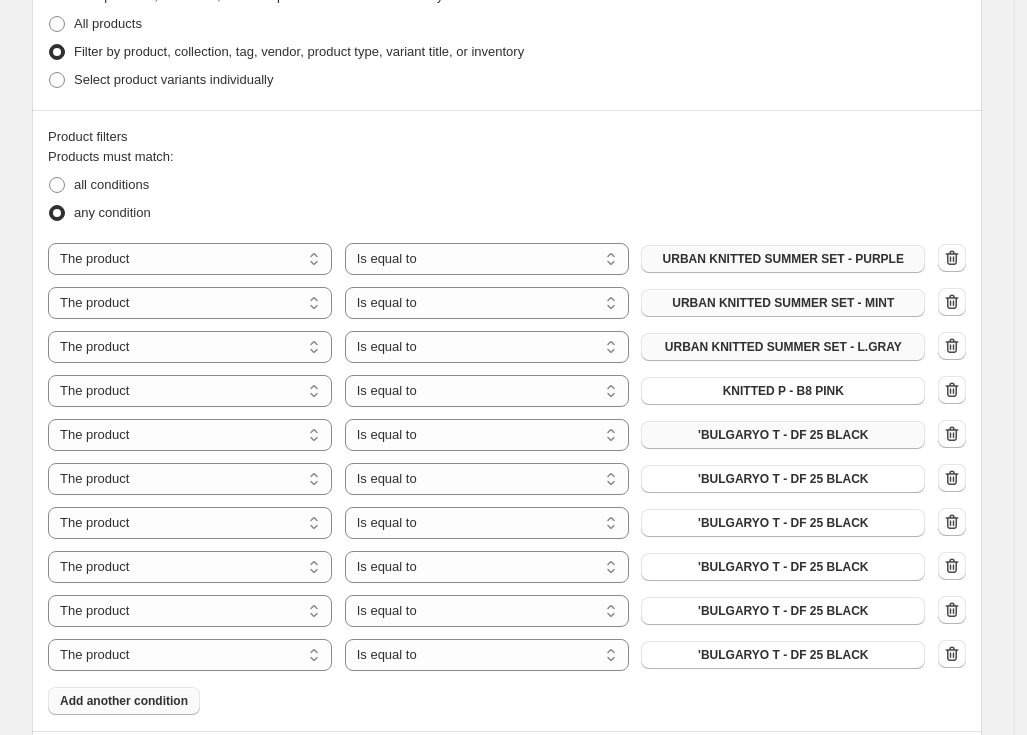 click on "'BULGARYO T - DF 25       BLACK" at bounding box center [783, 435] 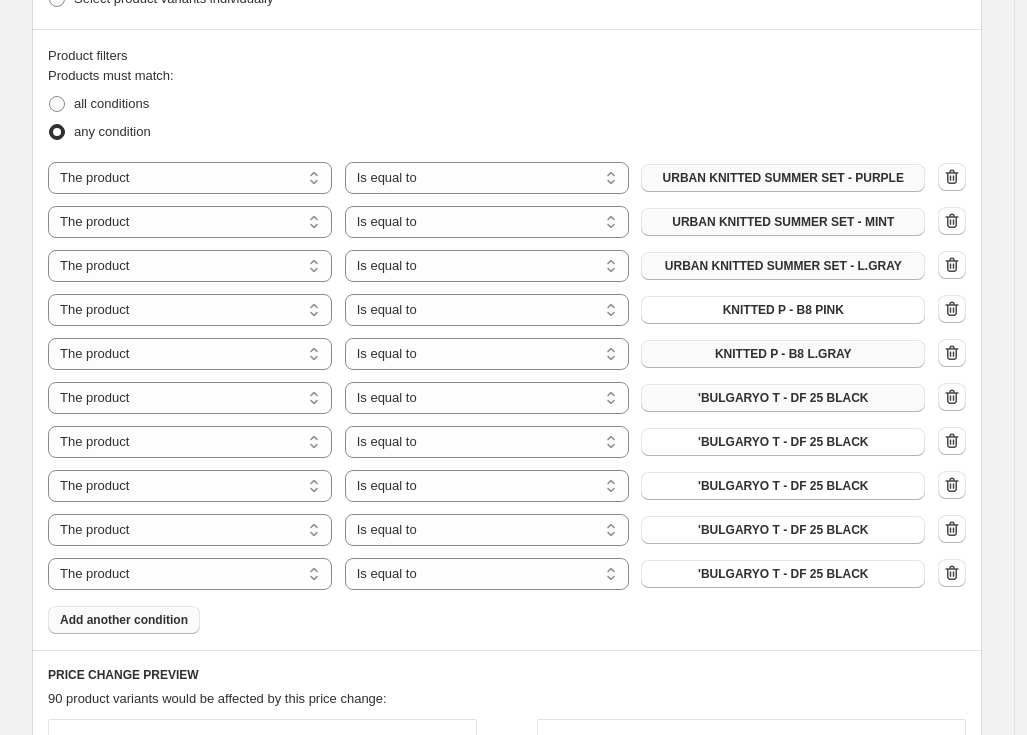 scroll, scrollTop: 1125, scrollLeft: 0, axis: vertical 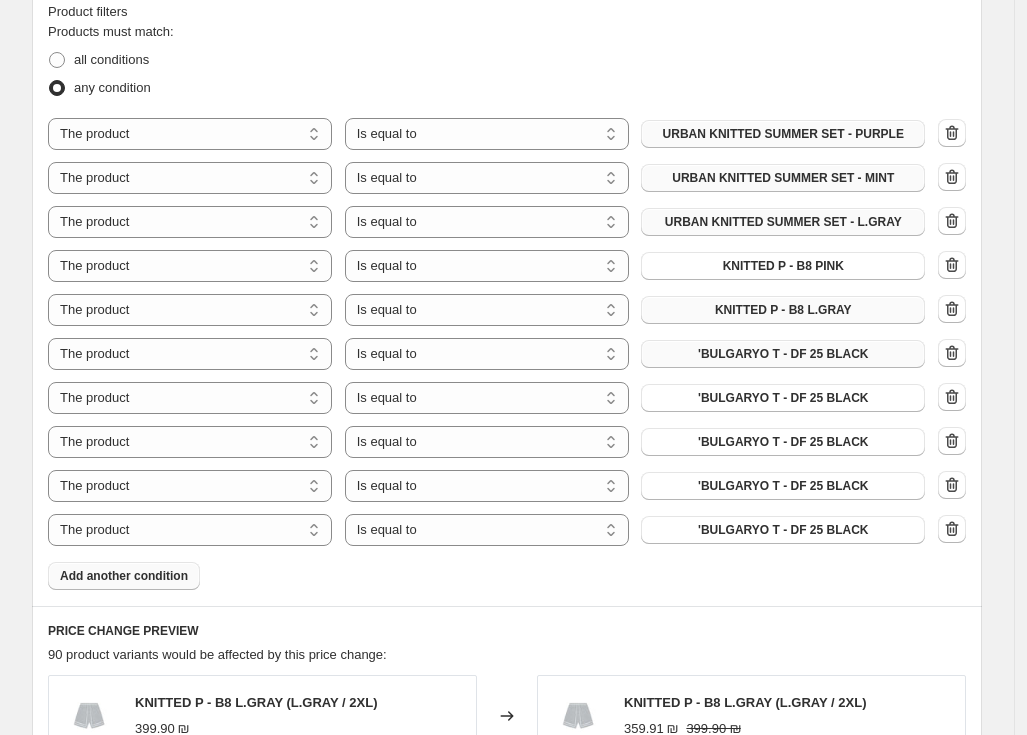 click on "'BULGARYO T - DF 25       BLACK" at bounding box center [783, 354] 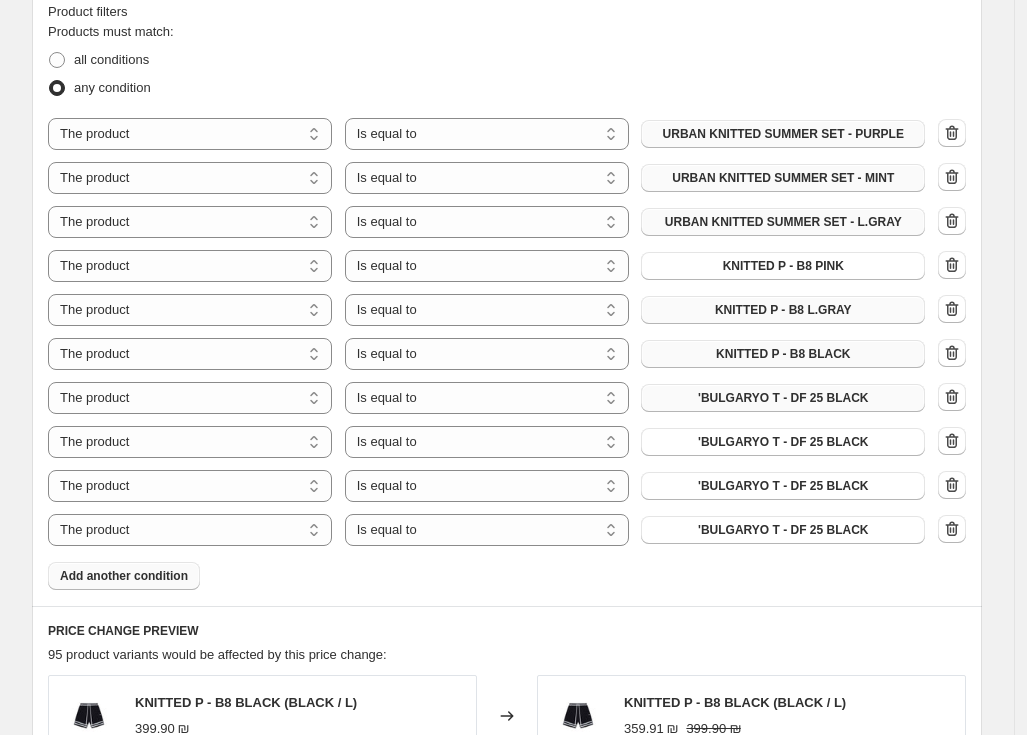 click on "'BULGARYO T - DF 25       BLACK" at bounding box center (783, 398) 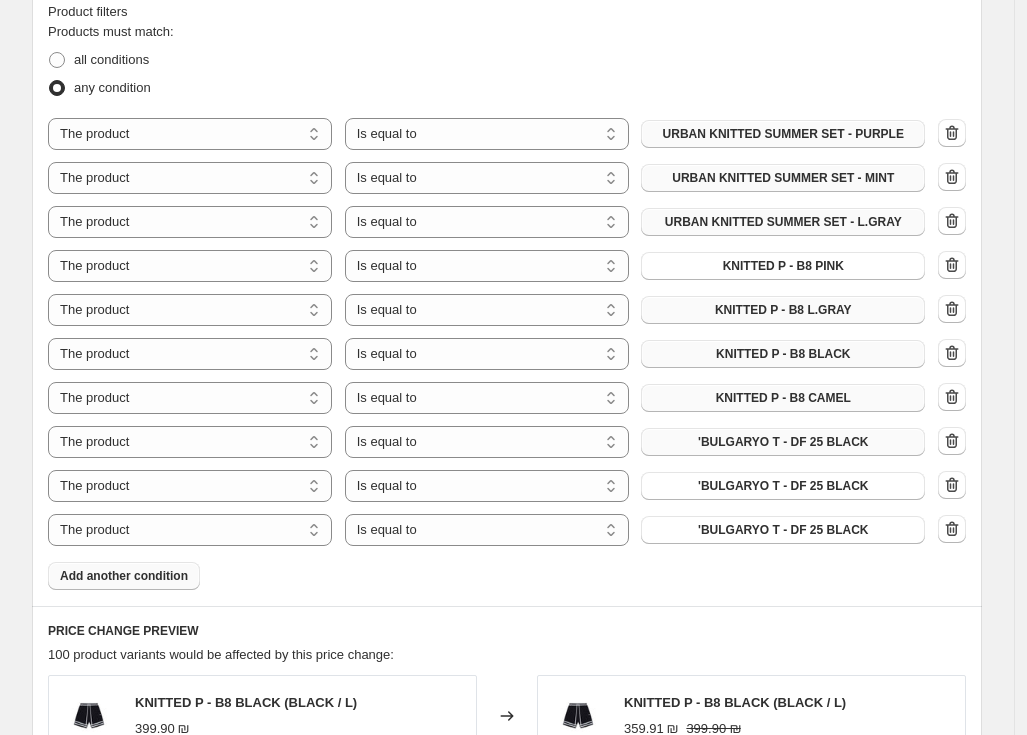 click on "'BULGARYO T - DF 25       BLACK" at bounding box center [783, 442] 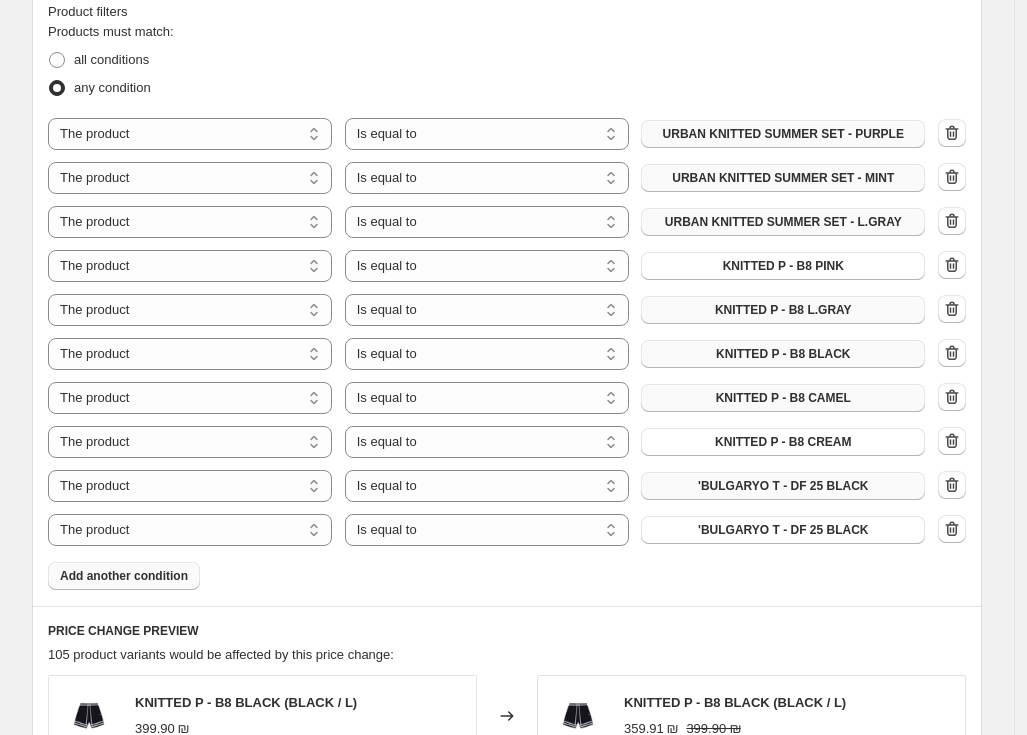 click on "'BULGARYO T - DF 25       BLACK" at bounding box center [783, 486] 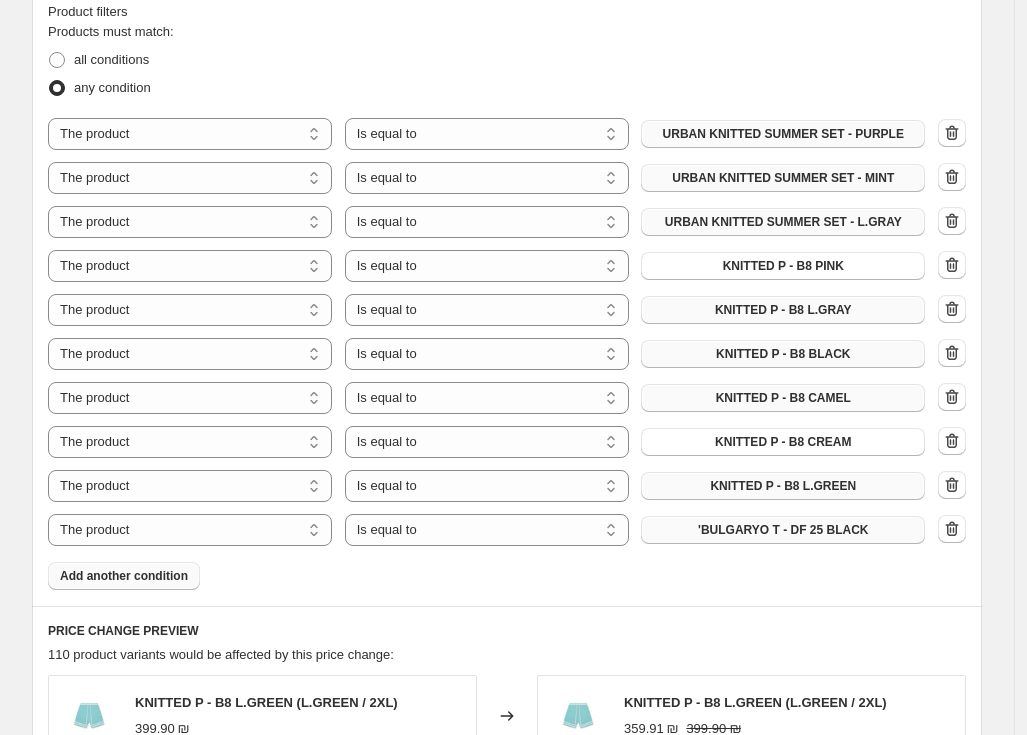 click on "'BULGARYO T - DF 25       BLACK" at bounding box center (783, 530) 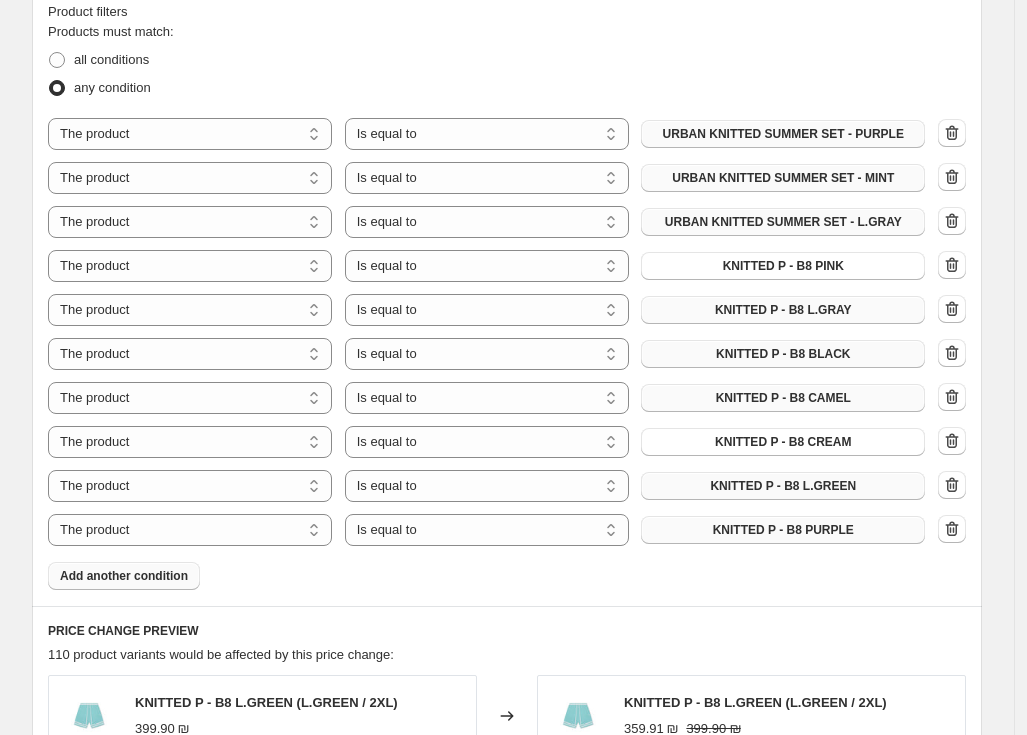 click on "Add another condition" at bounding box center [124, 576] 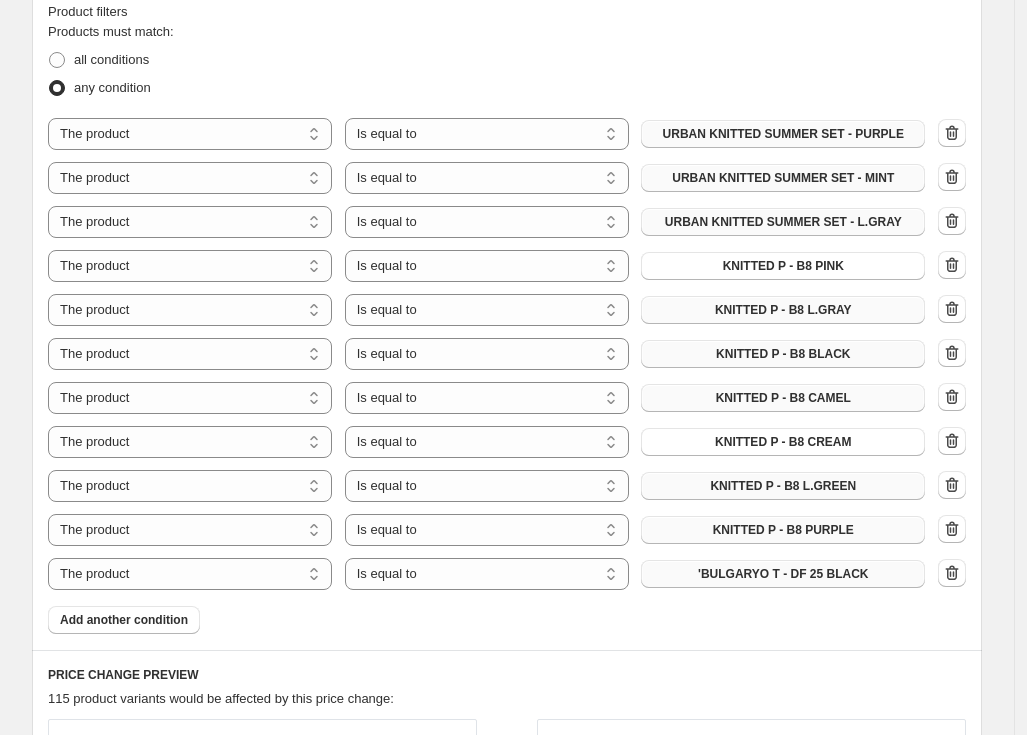 click on "'BULGARYO T - DF 25       BLACK" at bounding box center [783, 574] 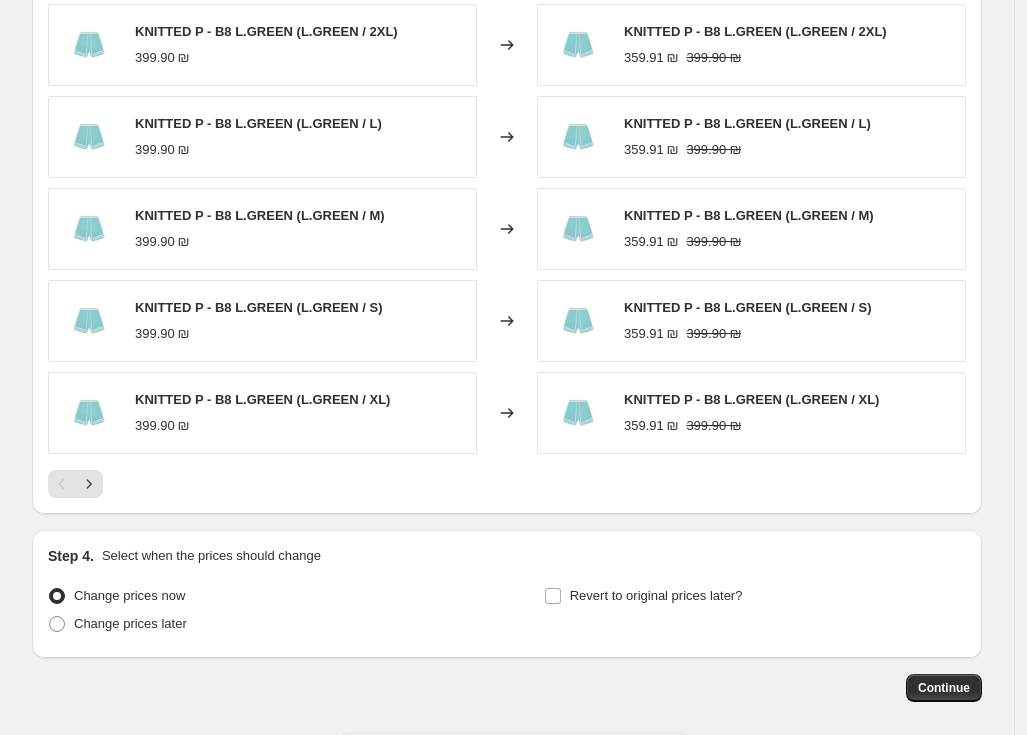 scroll, scrollTop: 1933, scrollLeft: 0, axis: vertical 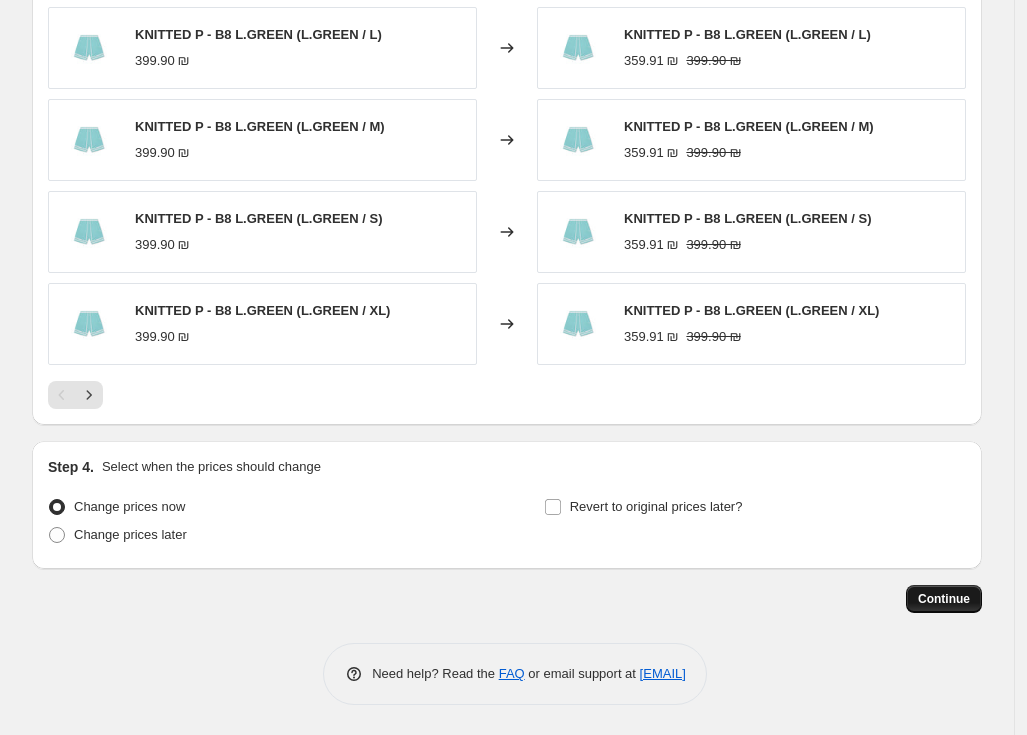 click on "Continue" at bounding box center (944, 599) 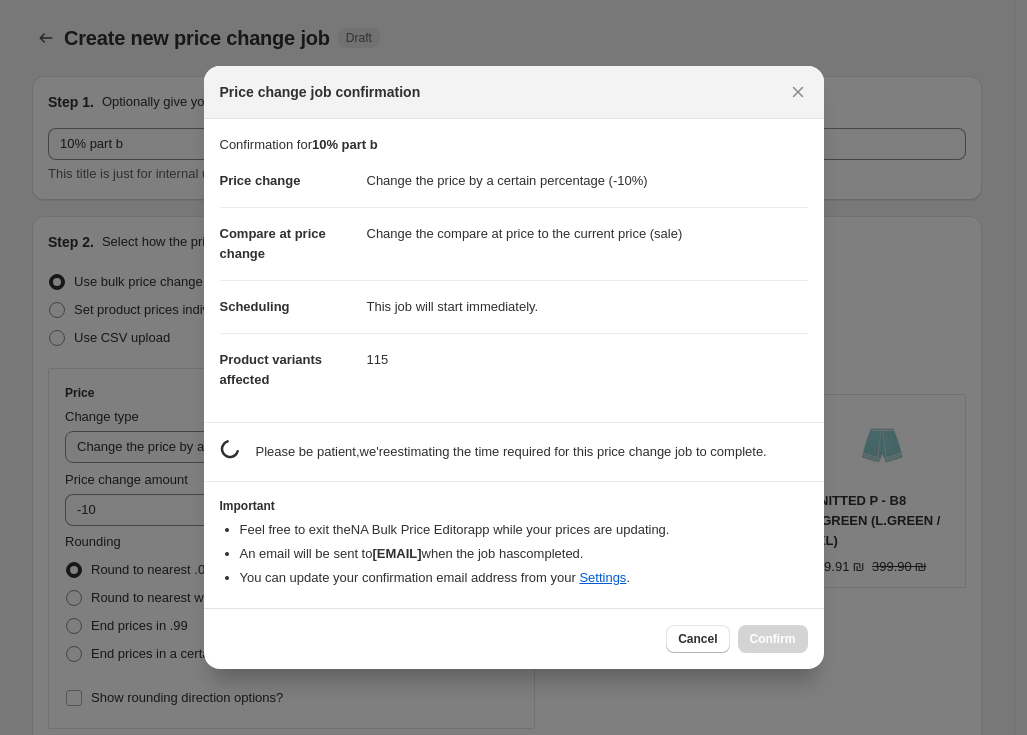 scroll, scrollTop: 1933, scrollLeft: 0, axis: vertical 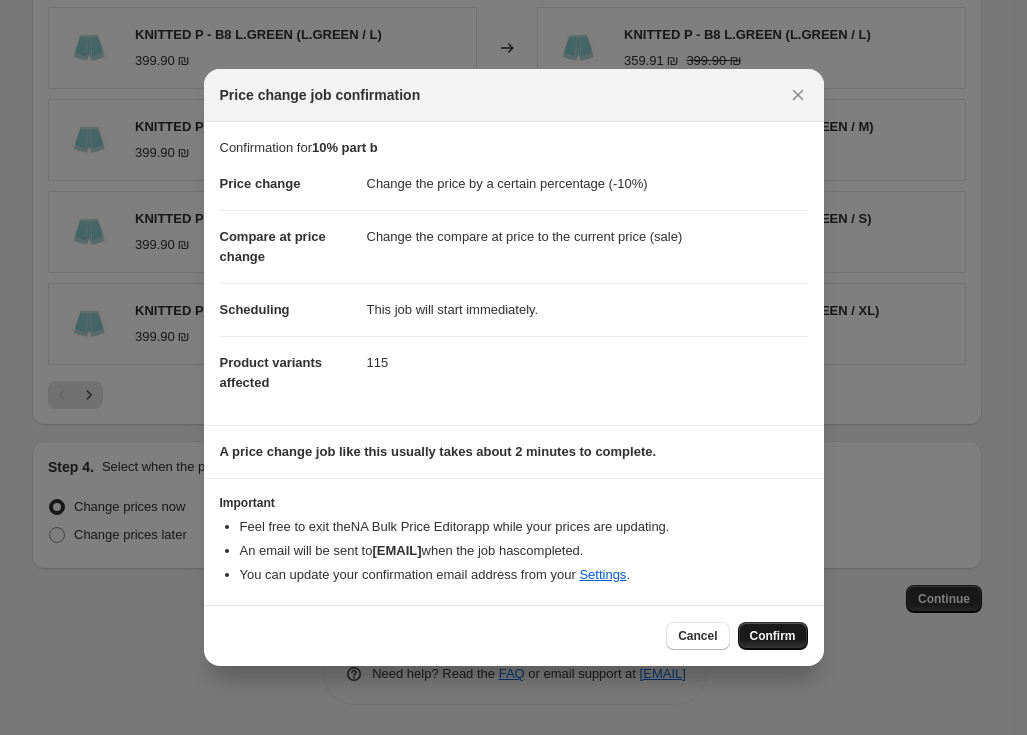 click on "Confirm" at bounding box center (773, 636) 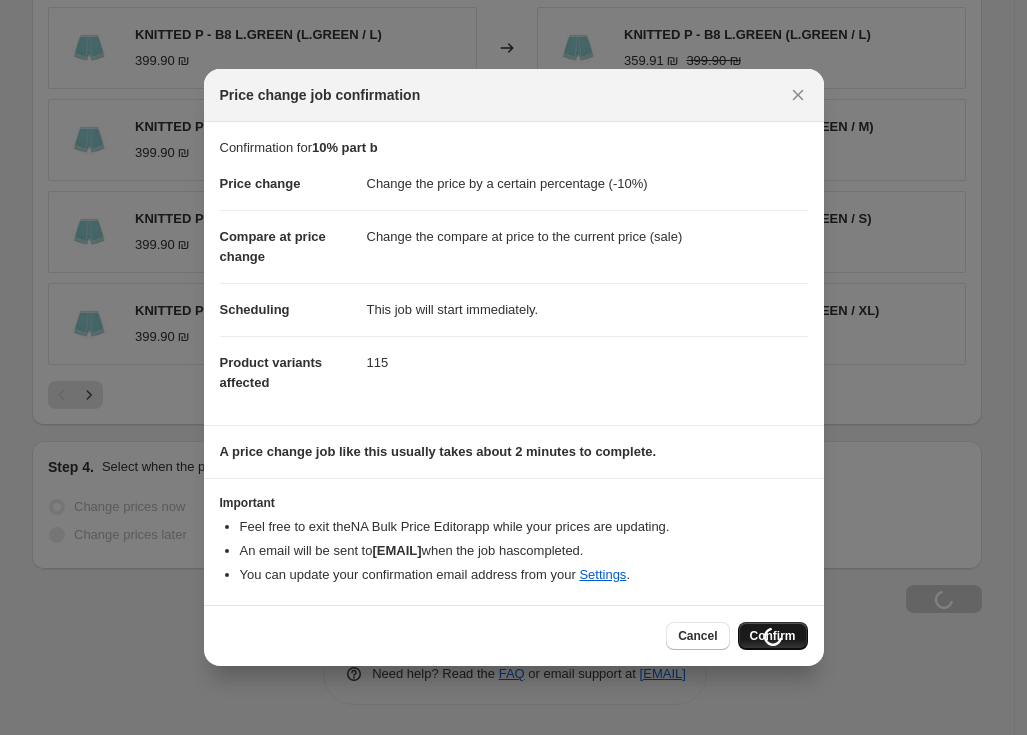 type on "10% part b" 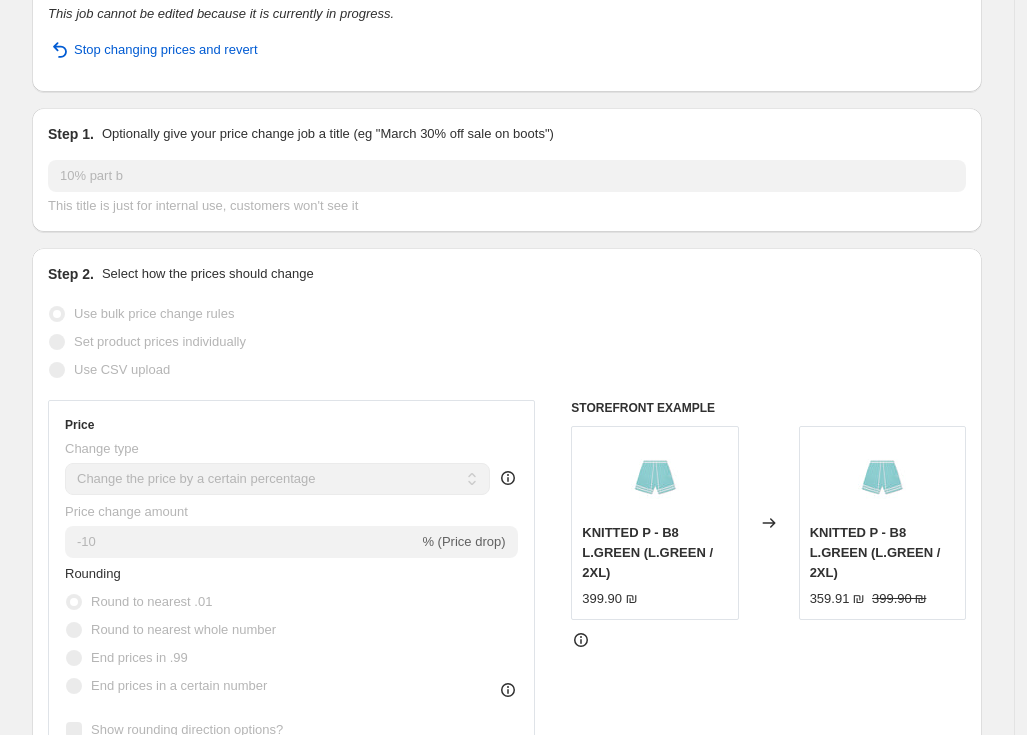 scroll, scrollTop: 0, scrollLeft: 0, axis: both 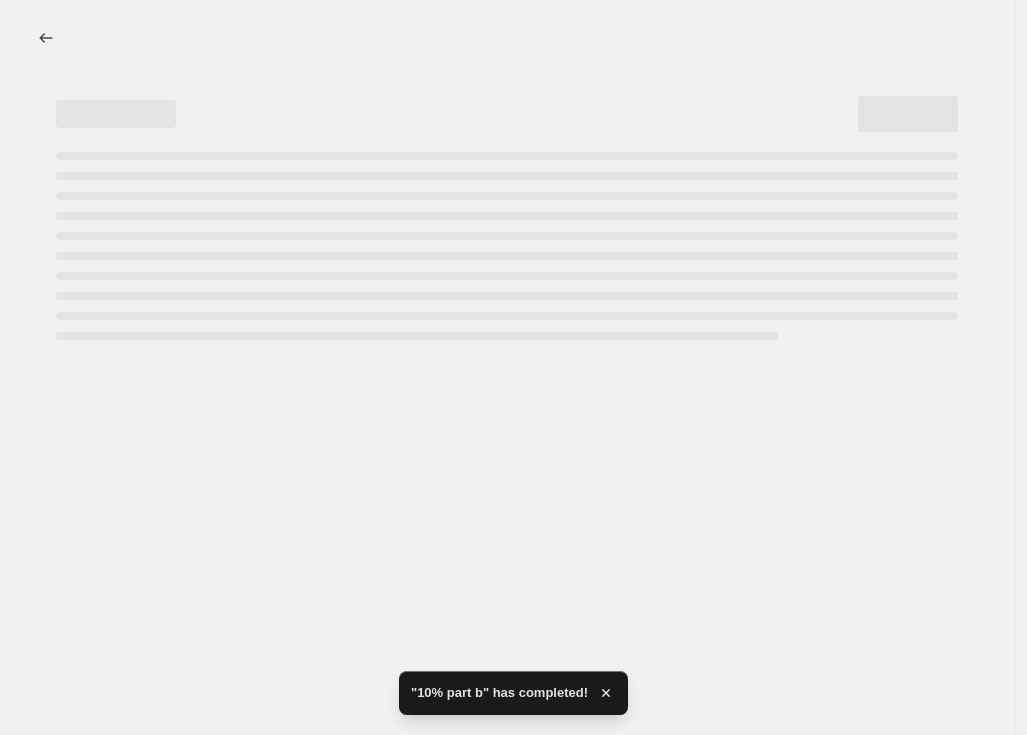 select on "percentage" 